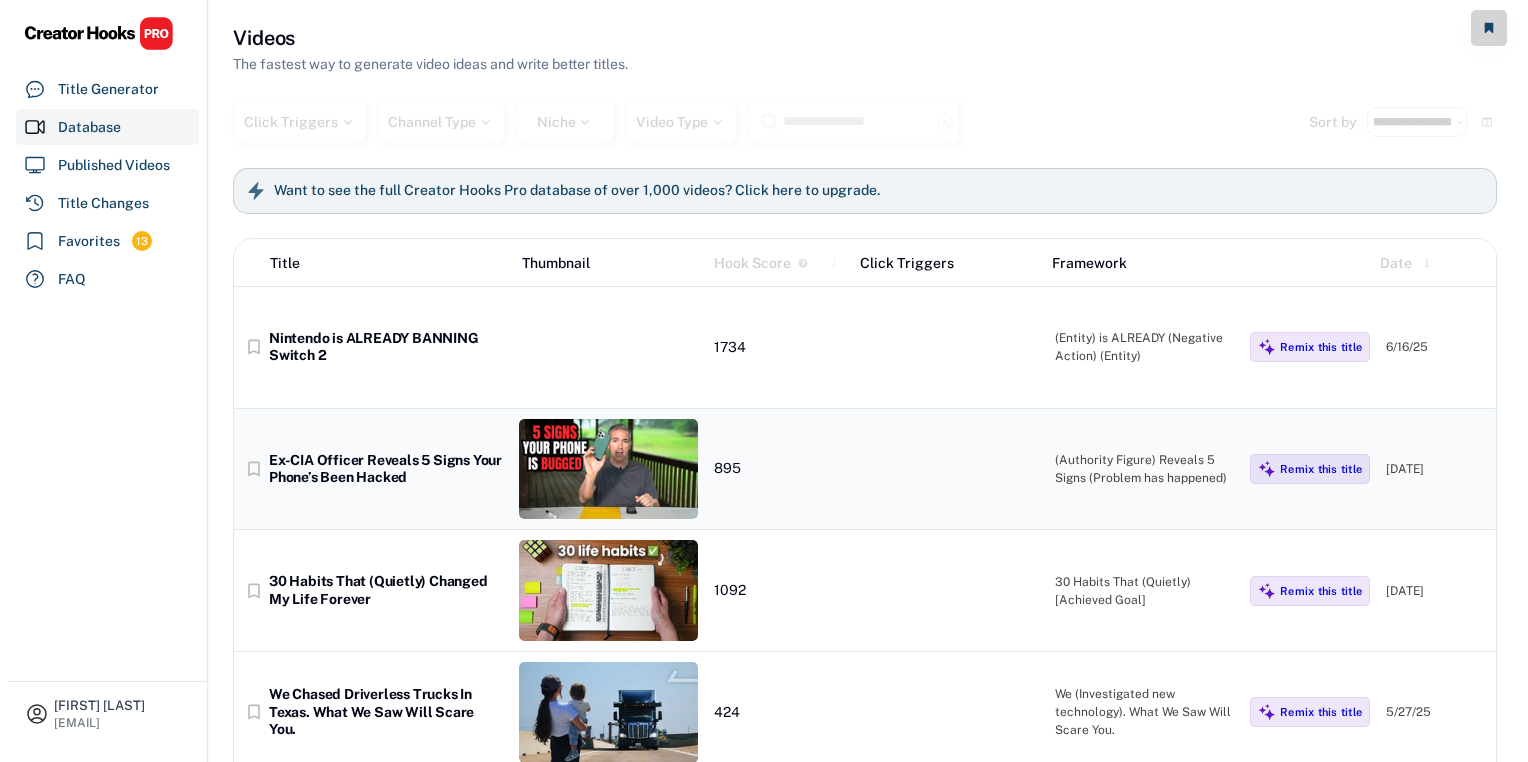 scroll, scrollTop: 0, scrollLeft: 0, axis: both 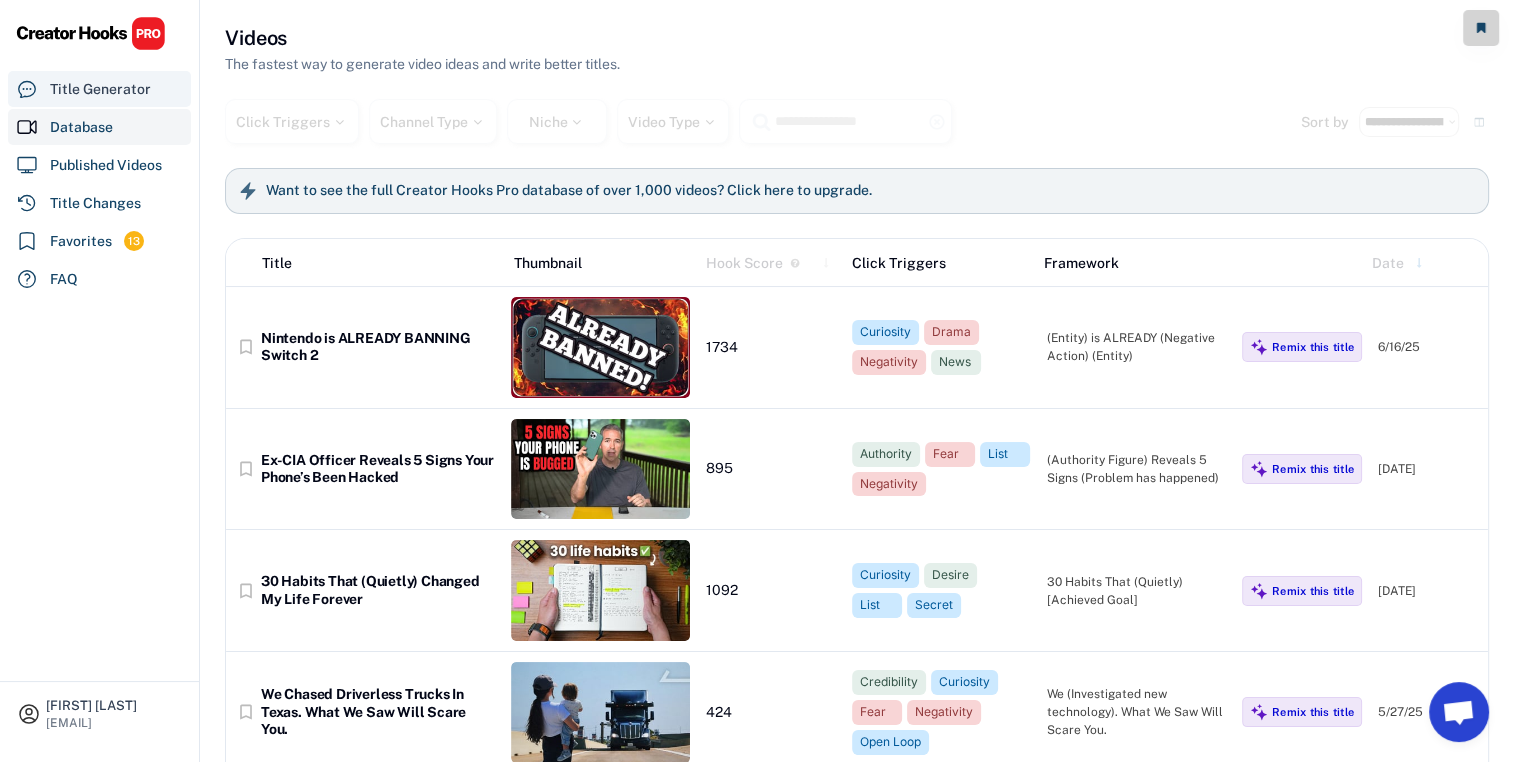 click on "Title Generator" at bounding box center (100, 89) 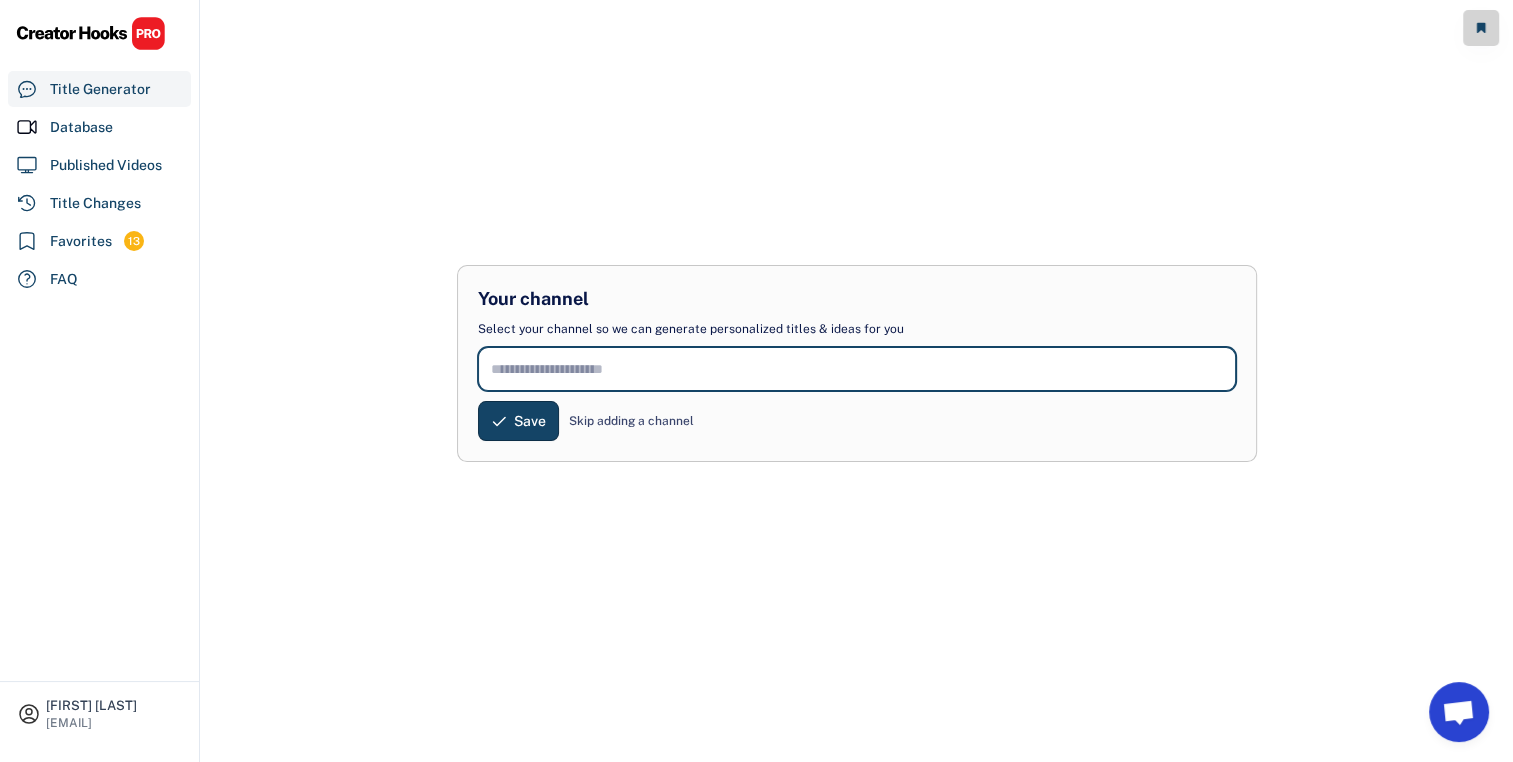 click at bounding box center [857, 369] 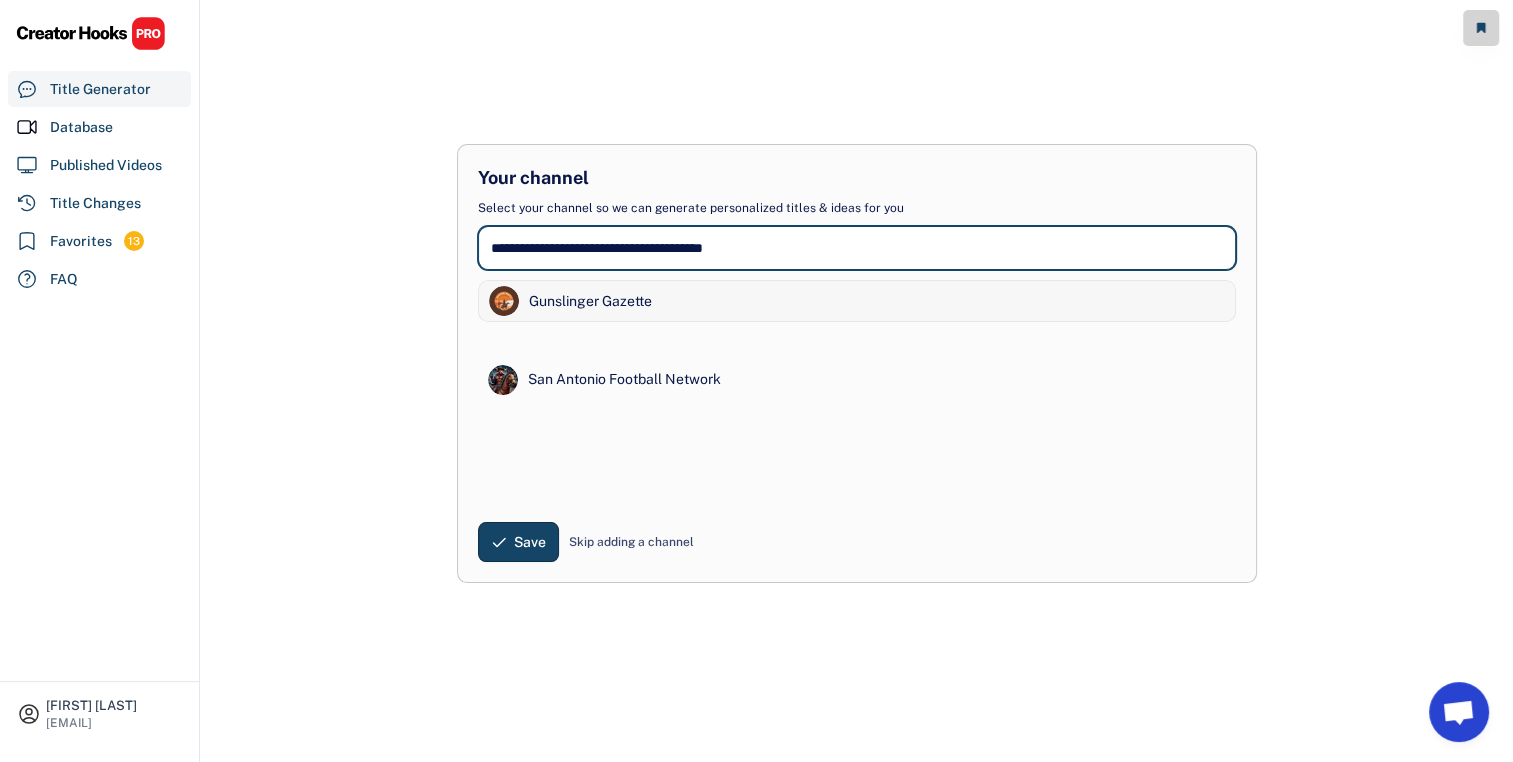 type on "**********" 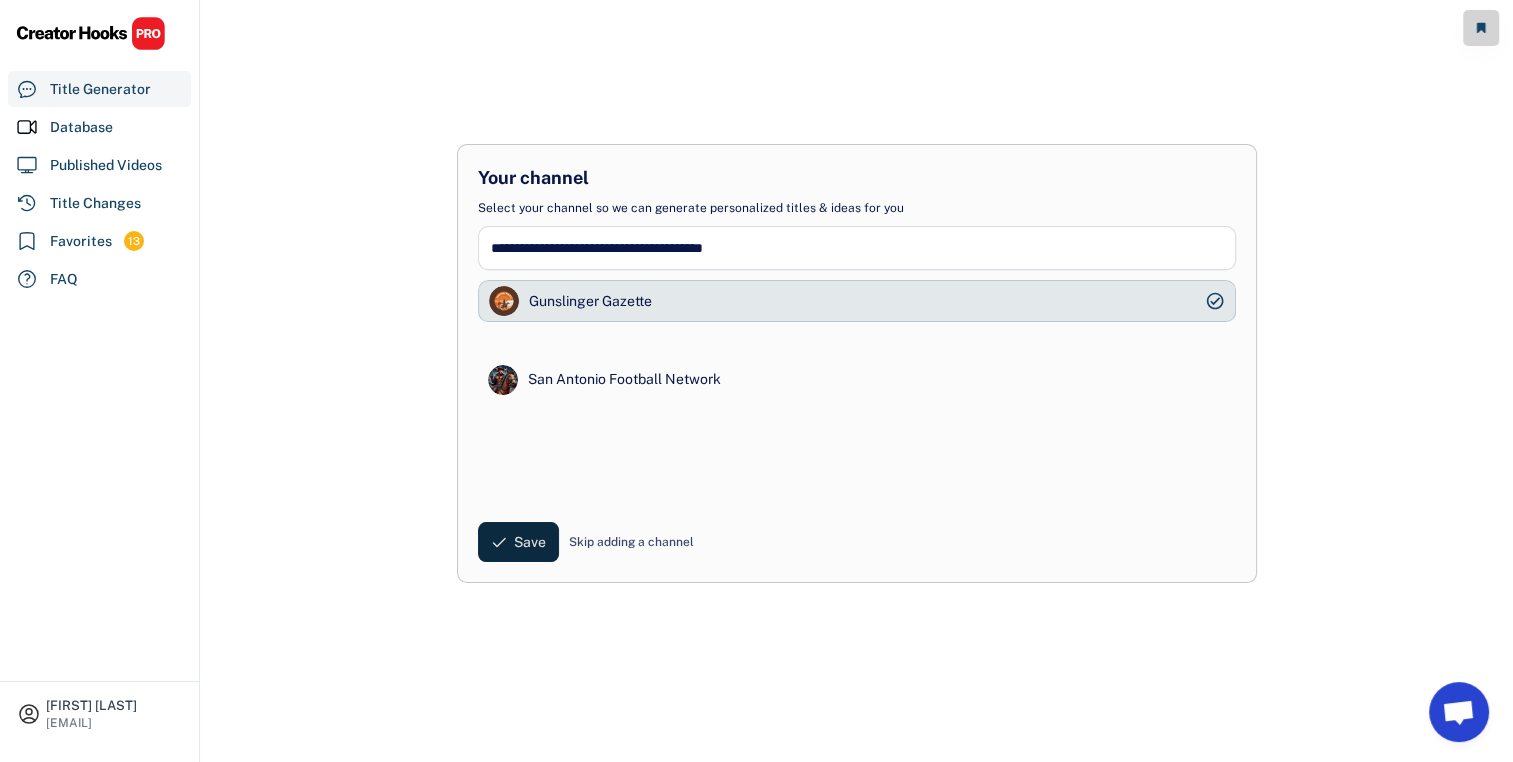 click on "Save" at bounding box center (530, 542) 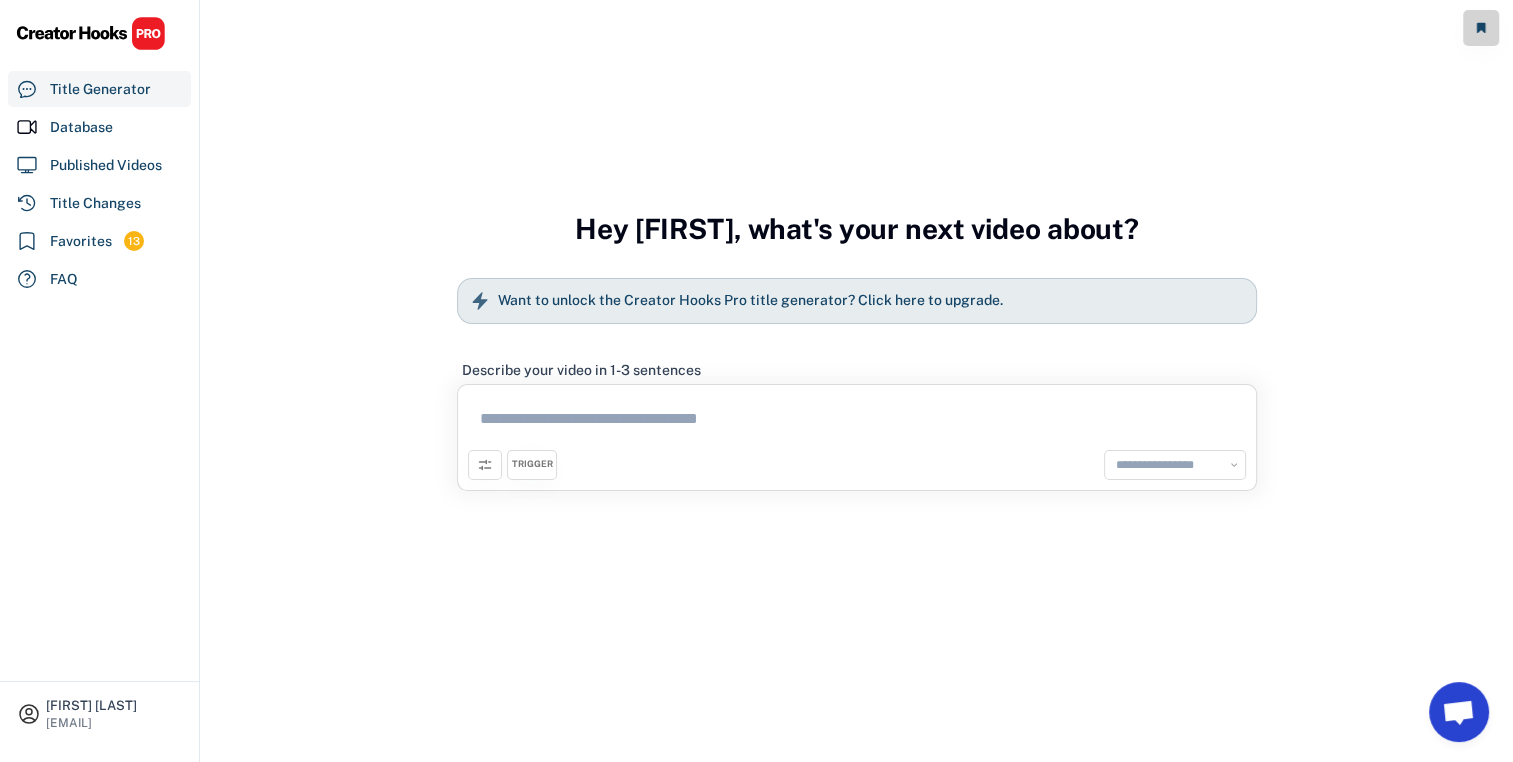 click on "Want to unlock the Creator Hooks Pro title generator? Click here to upgrade." at bounding box center [750, 301] 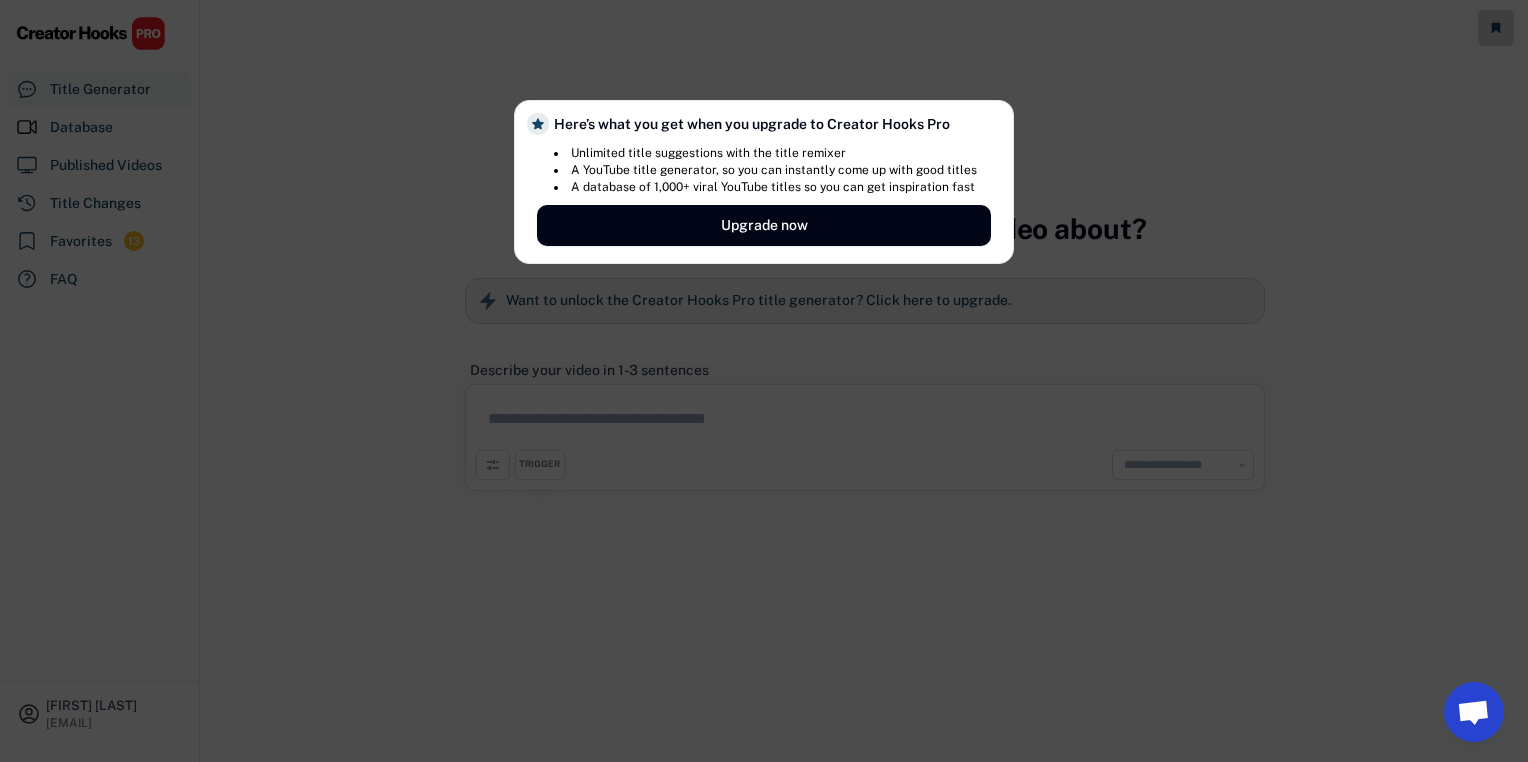 click at bounding box center [764, 381] 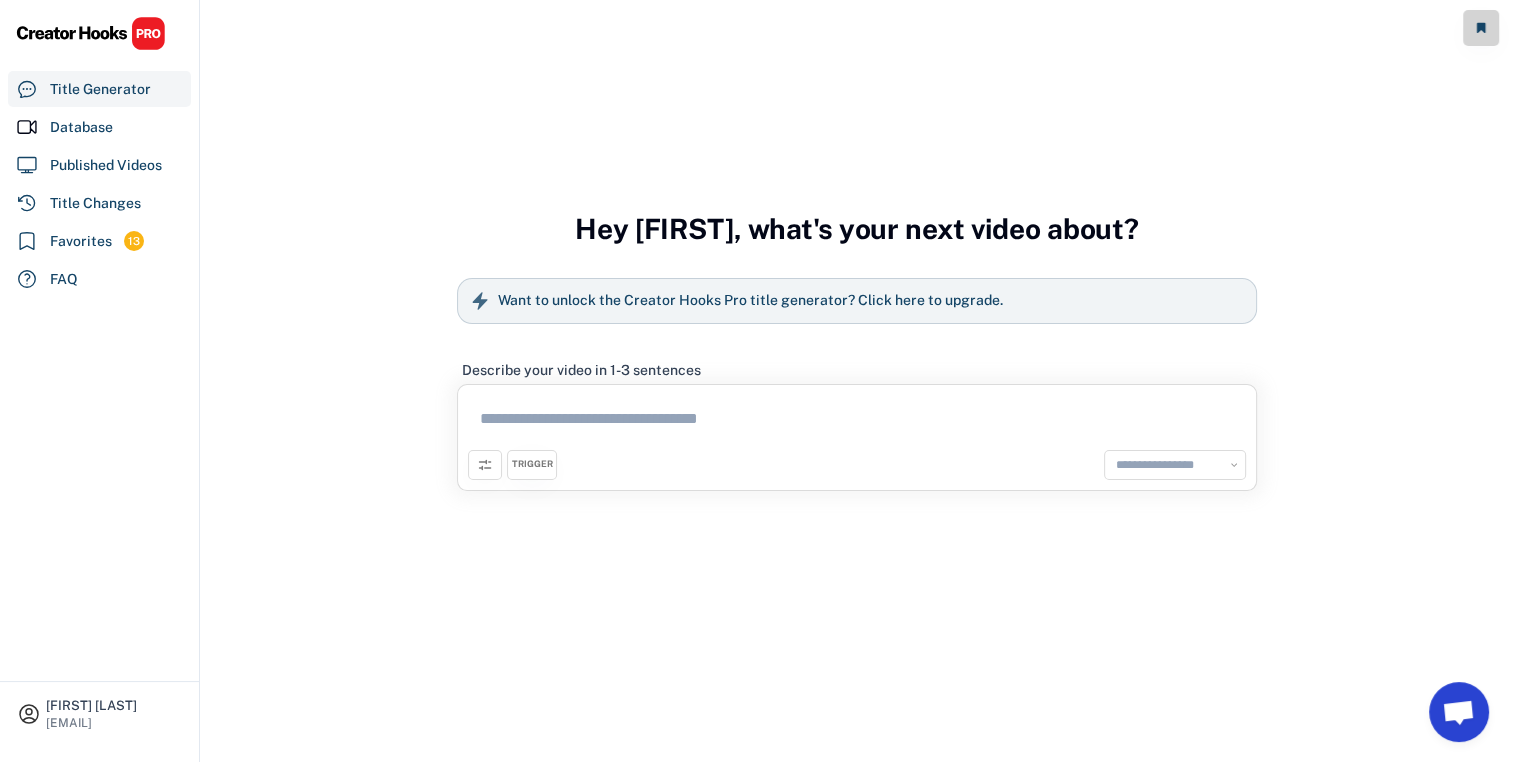 click at bounding box center [857, 422] 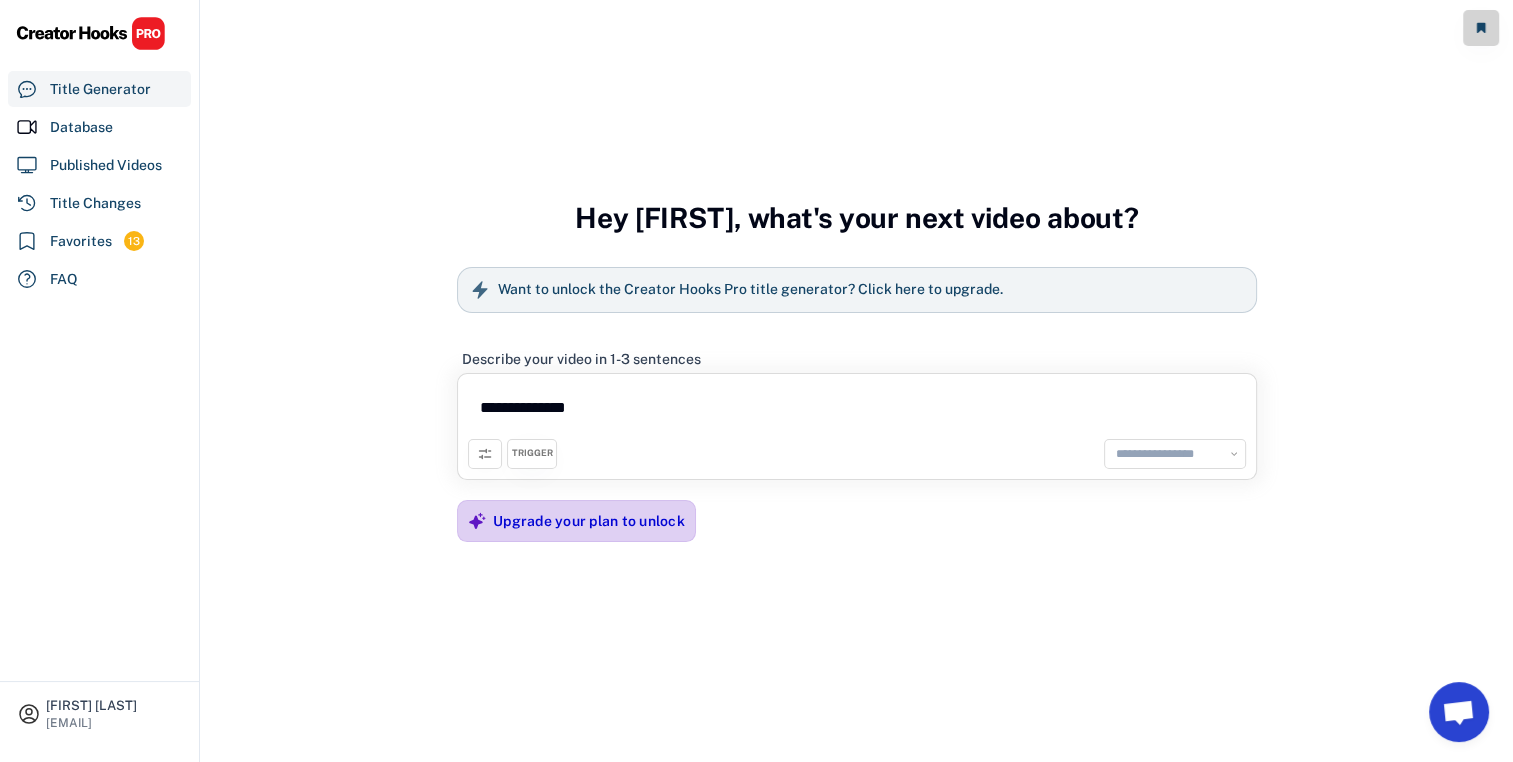 type on "**********" 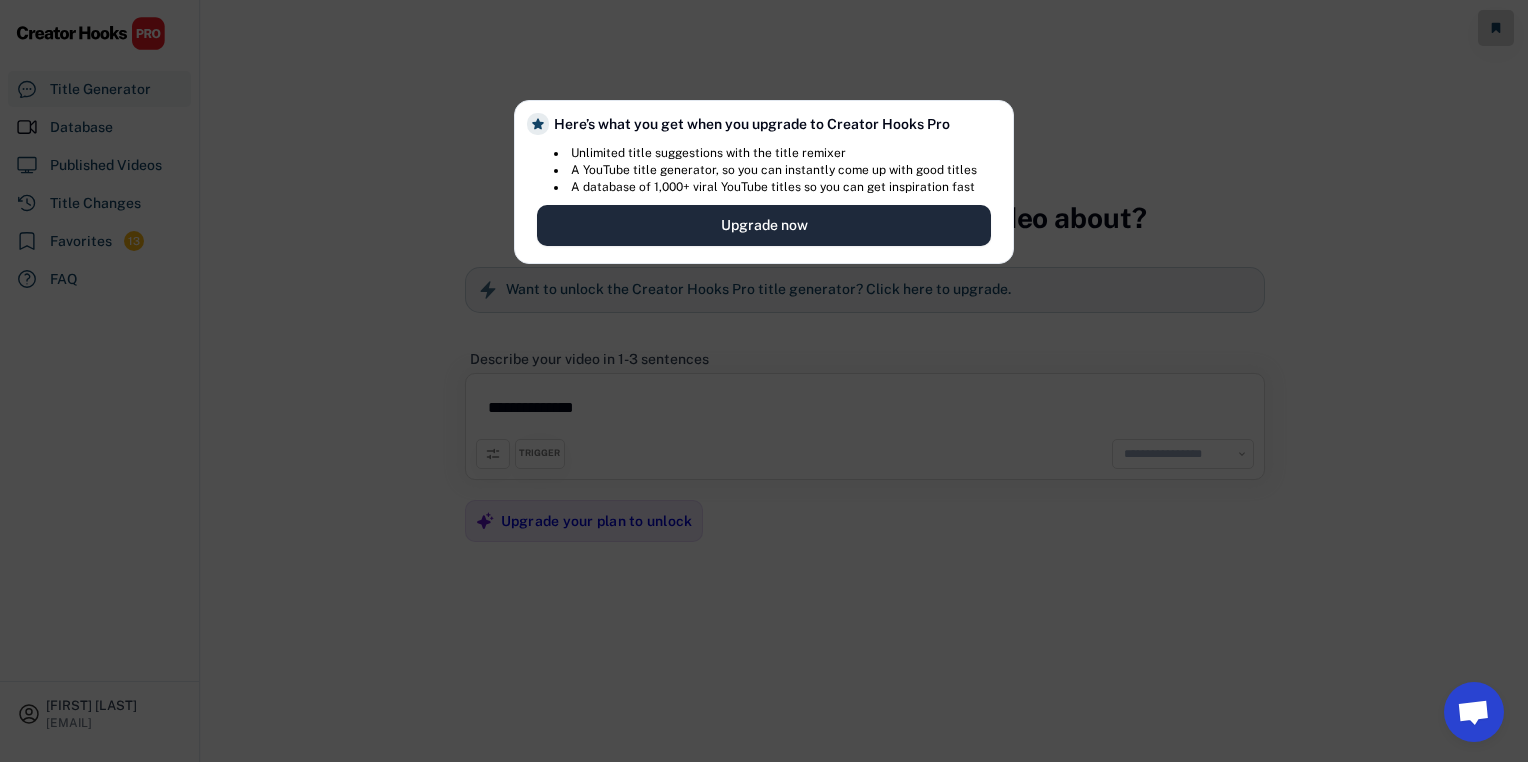 click on "Upgrade now" at bounding box center (764, 225) 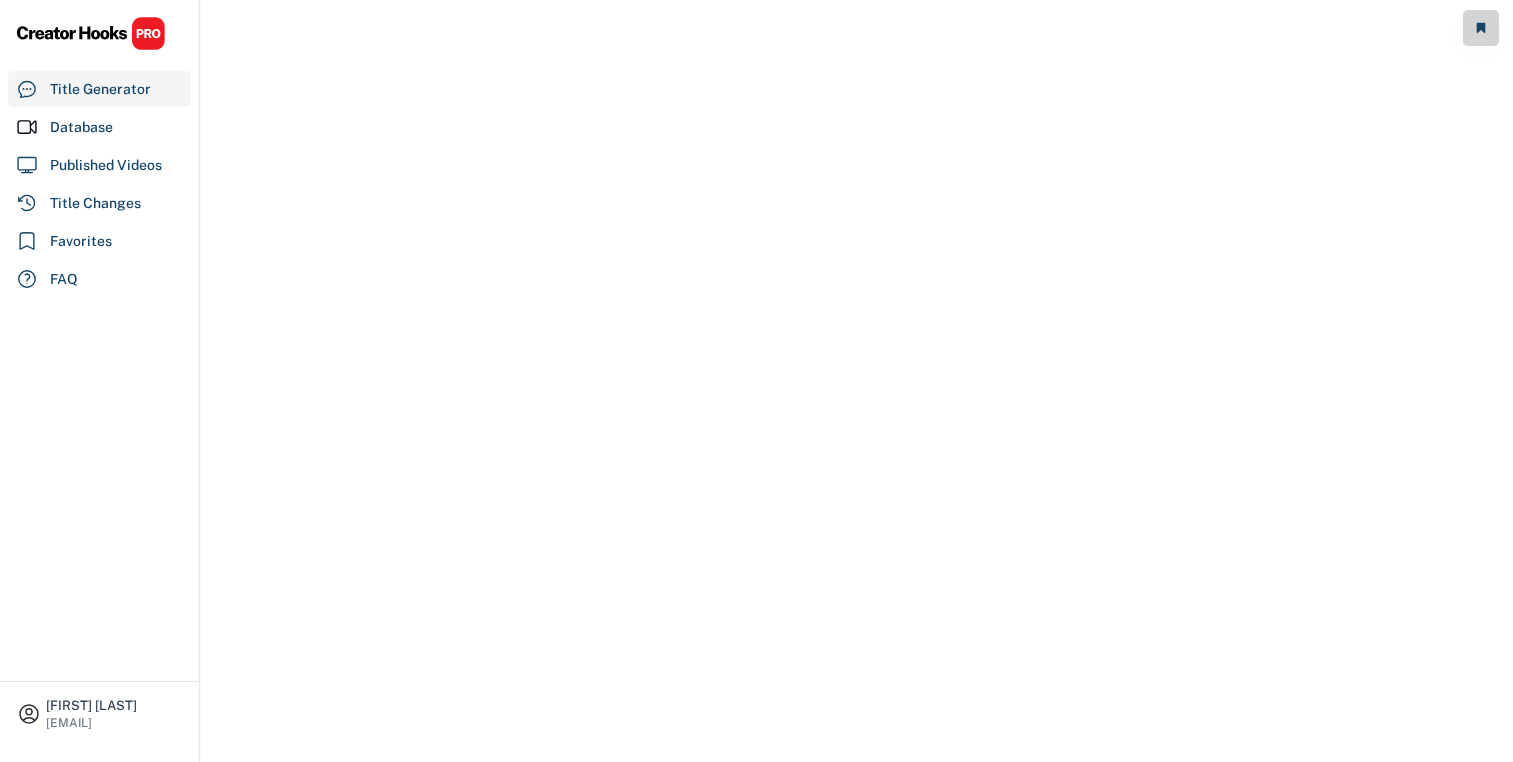 scroll, scrollTop: 0, scrollLeft: 0, axis: both 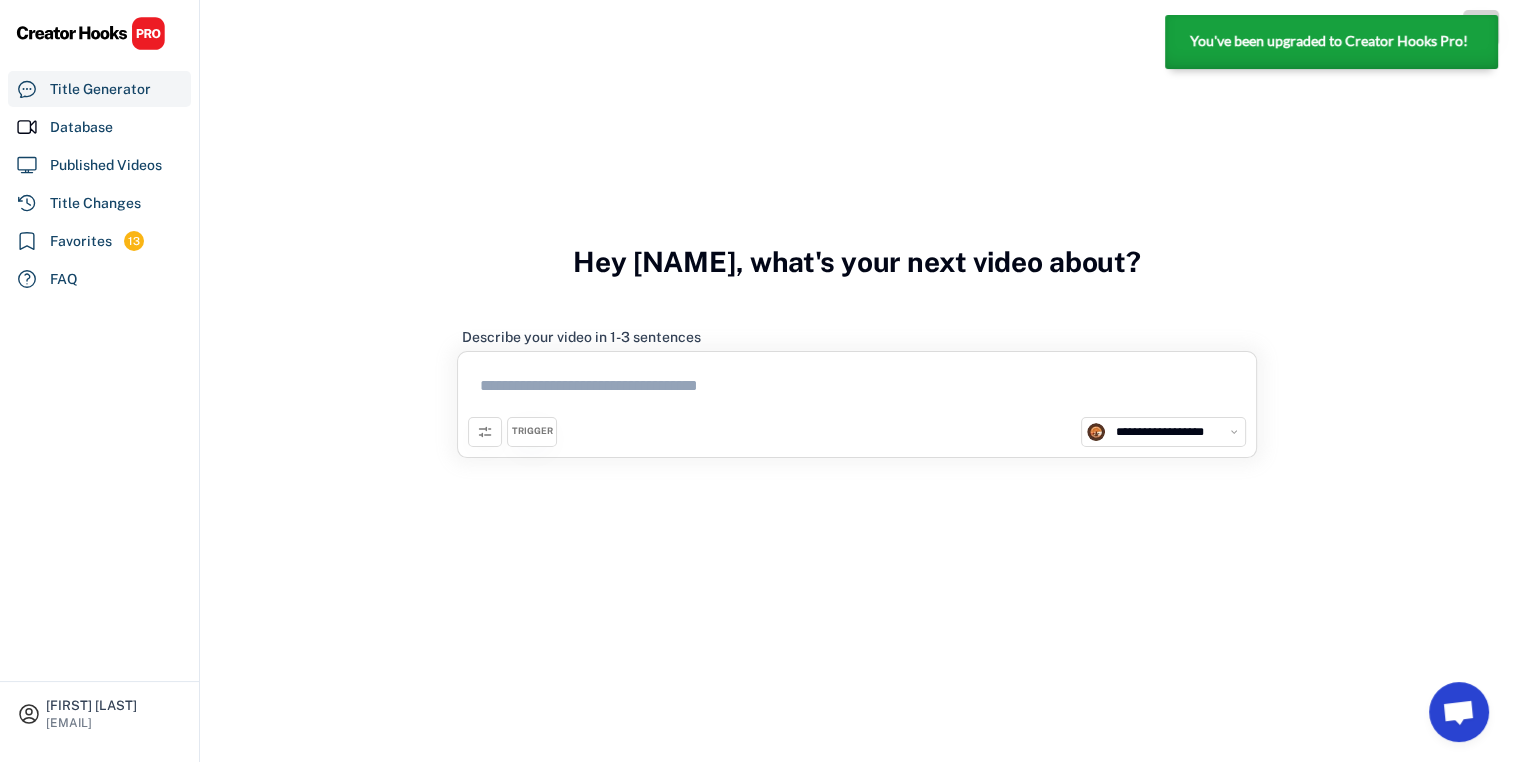 click at bounding box center (857, 389) 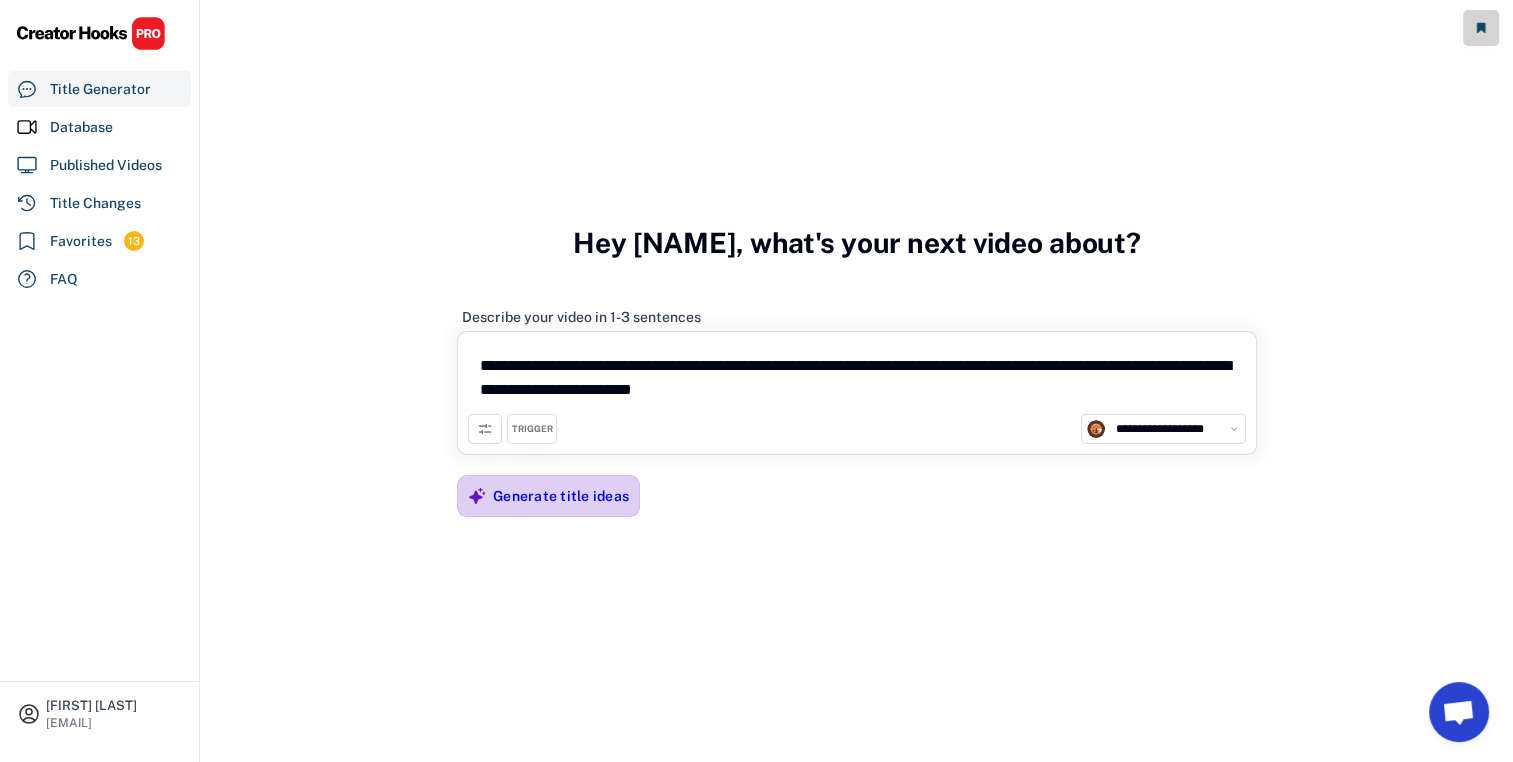type on "**********" 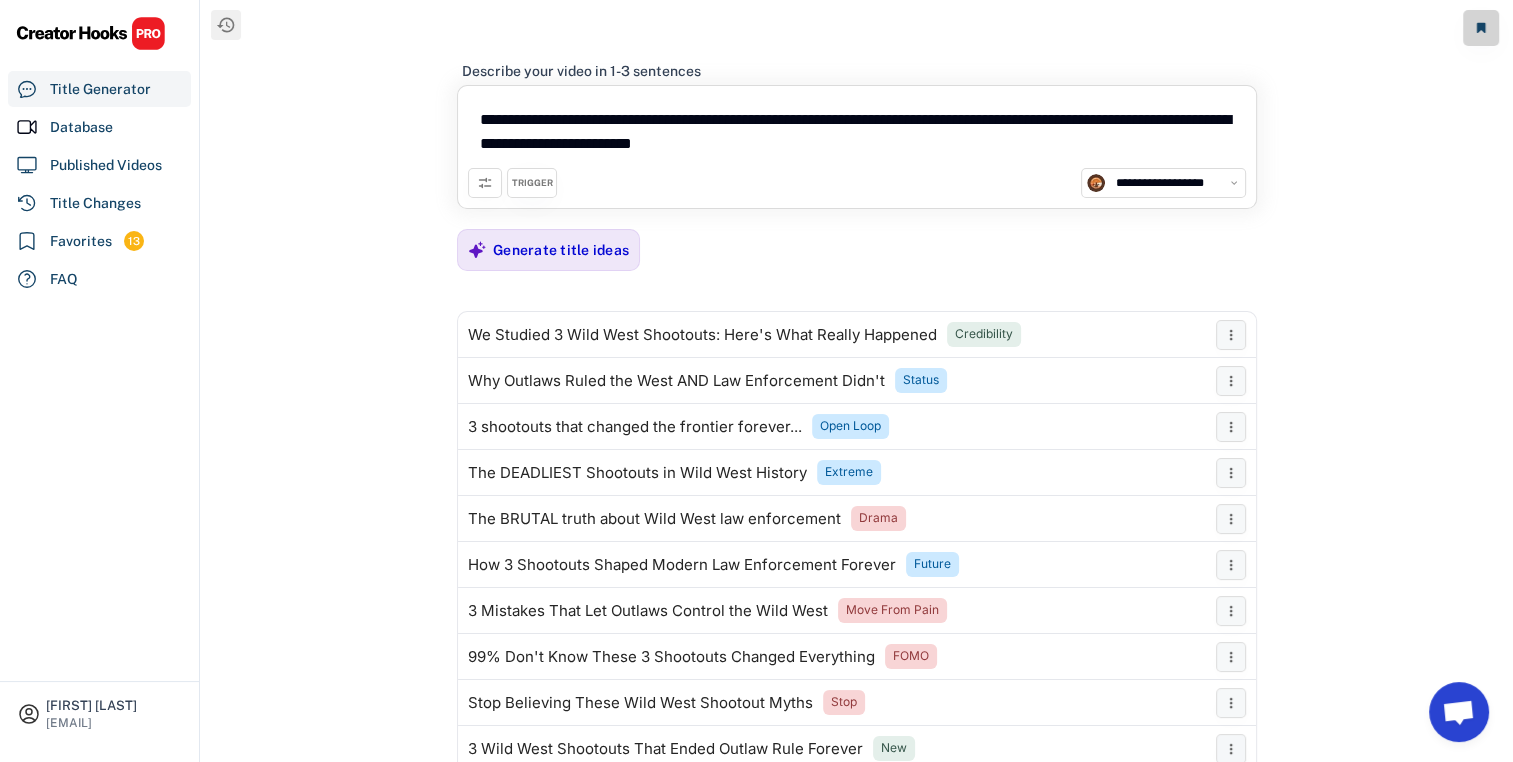 scroll, scrollTop: 96, scrollLeft: 0, axis: vertical 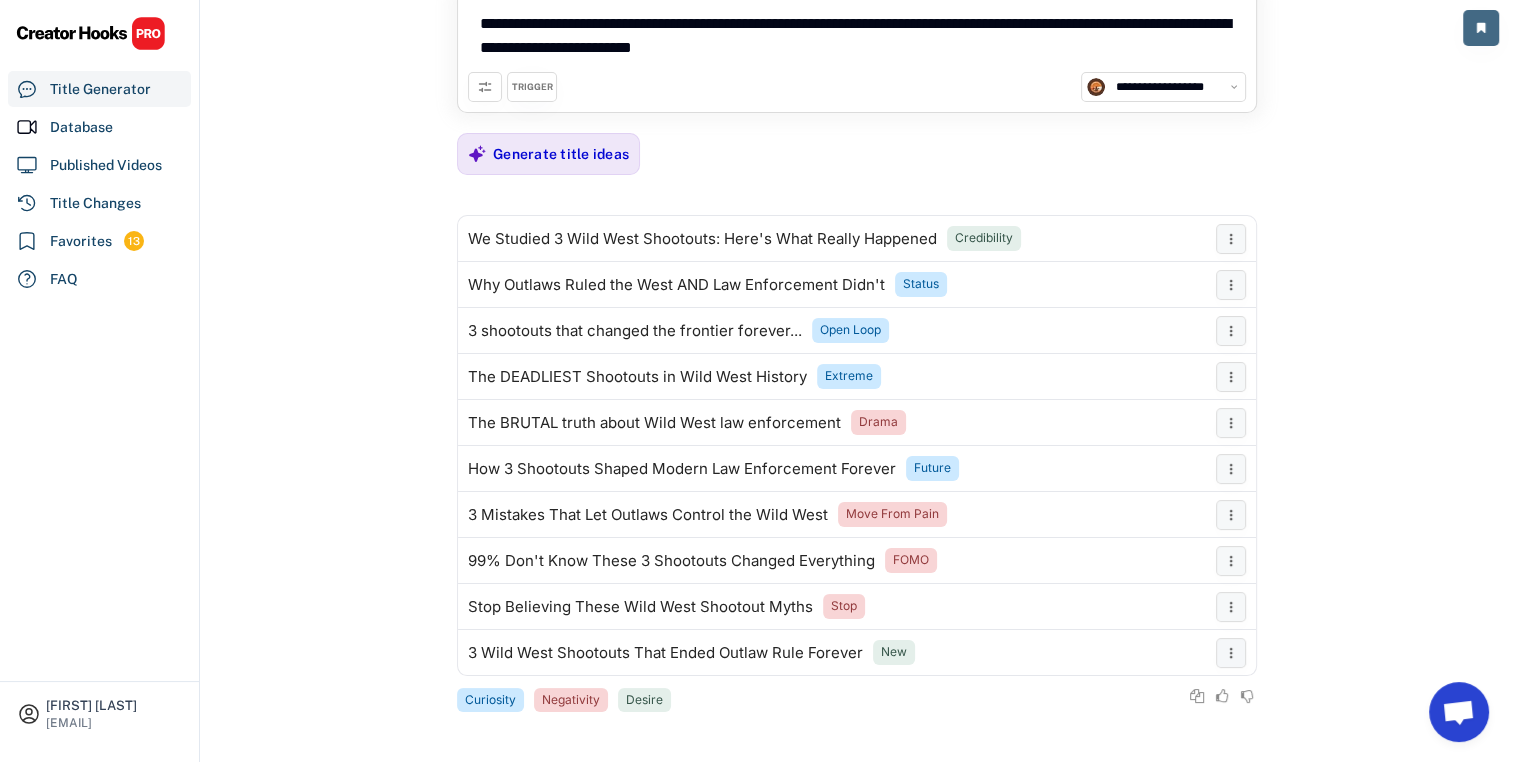 click at bounding box center [1481, 28] 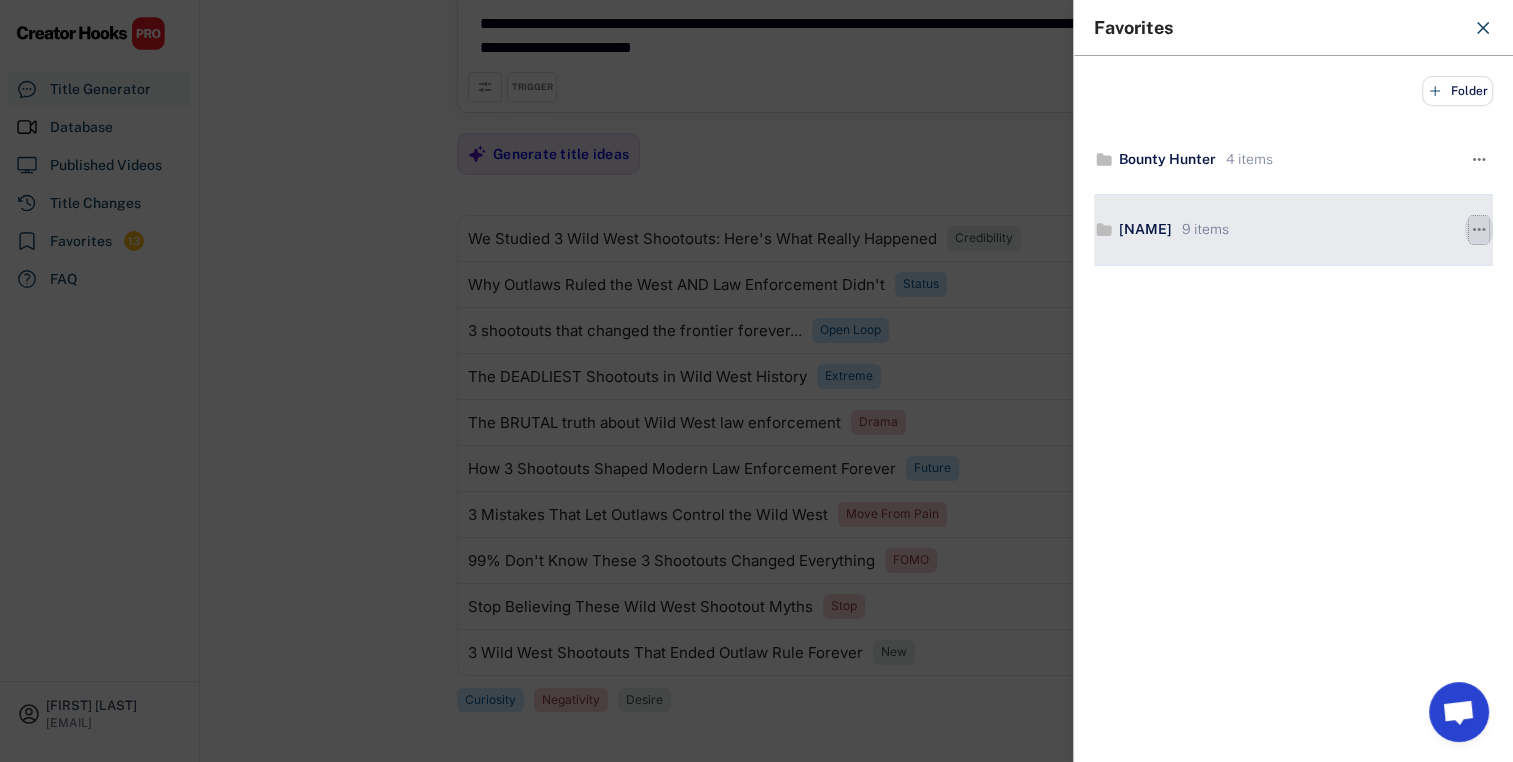 click on "" at bounding box center [1479, 229] 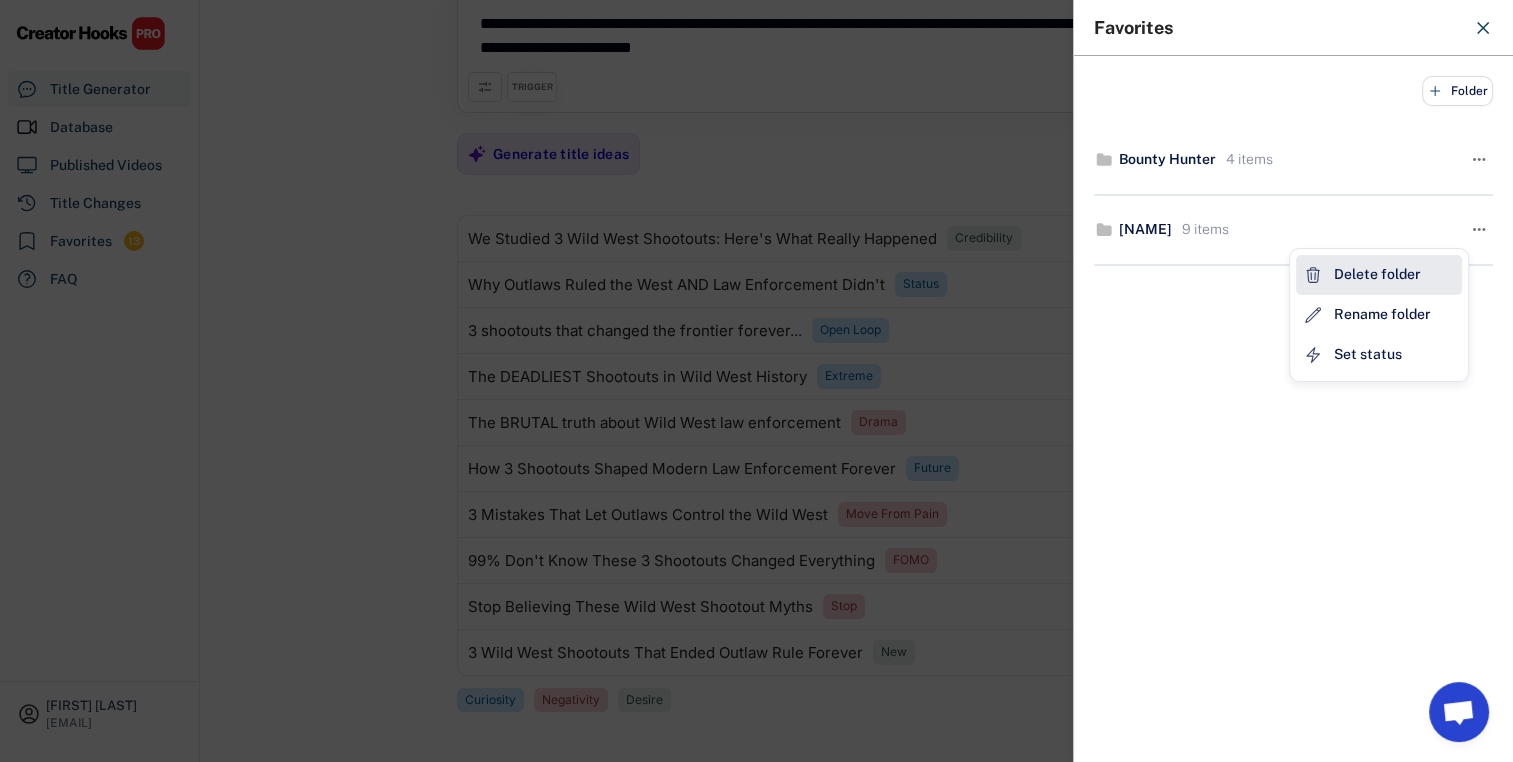 click on "Delete folder" at bounding box center [1377, 274] 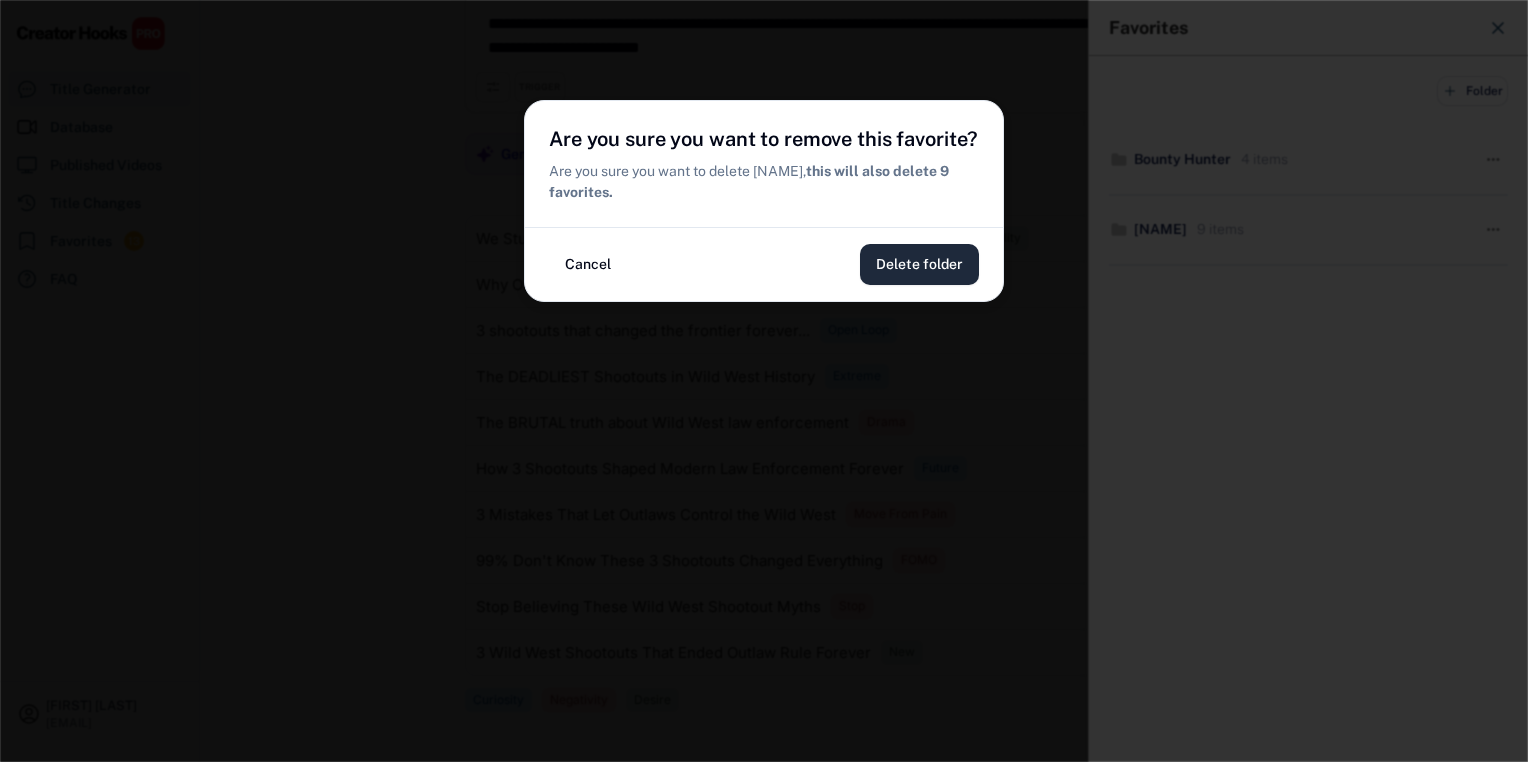 click on "Delete folder" at bounding box center [919, 264] 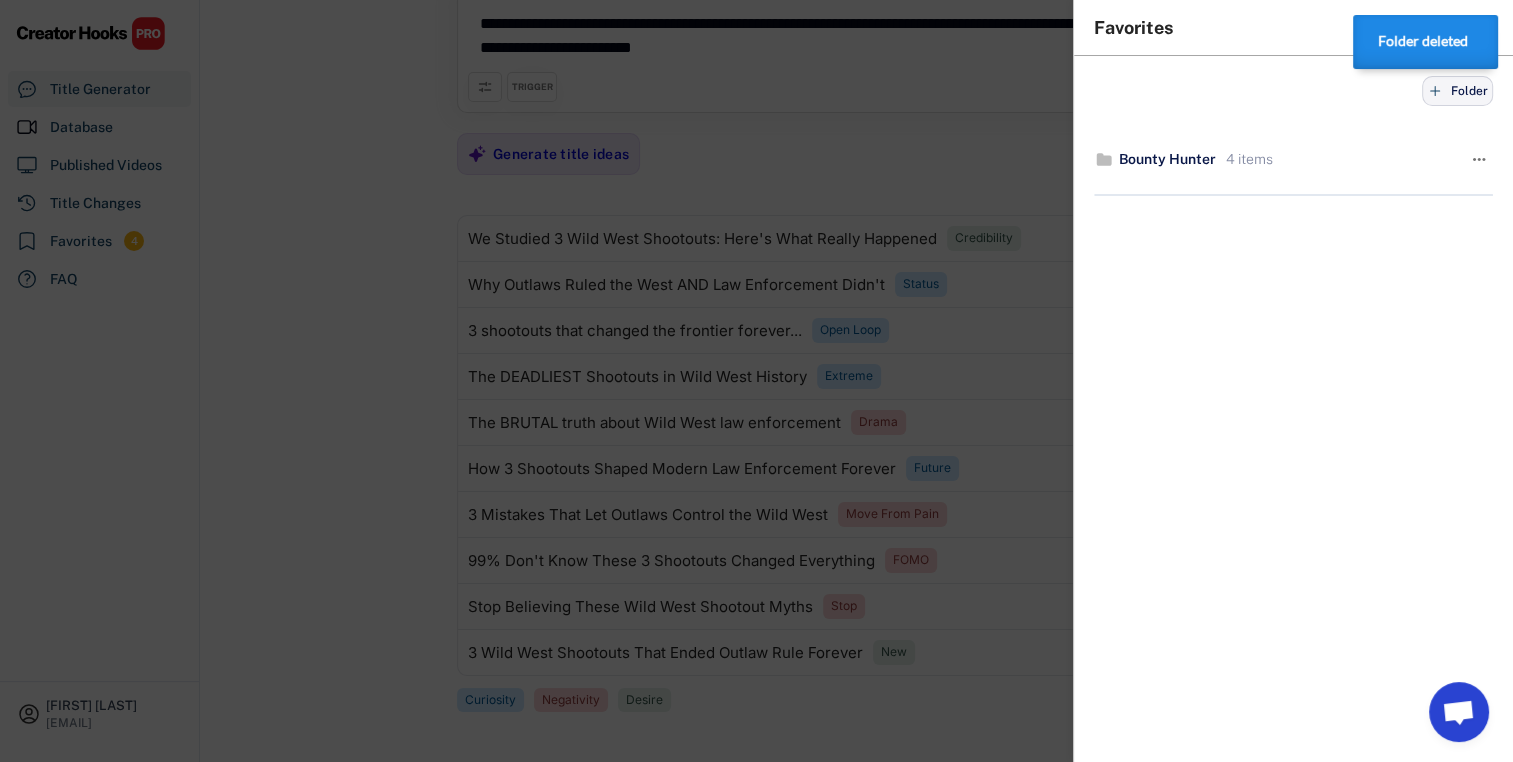 click on "Folder" at bounding box center [1469, 91] 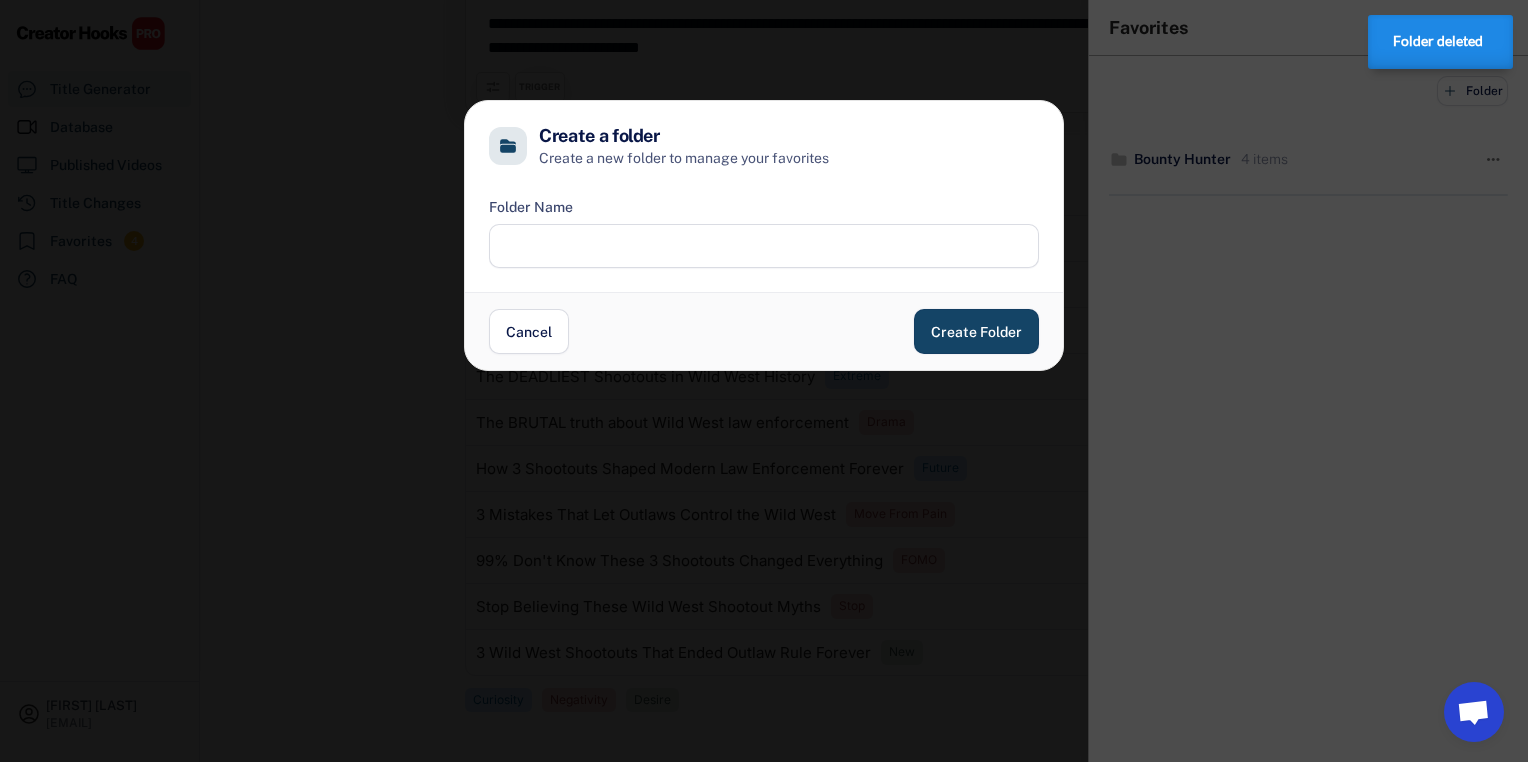 click at bounding box center [764, 246] 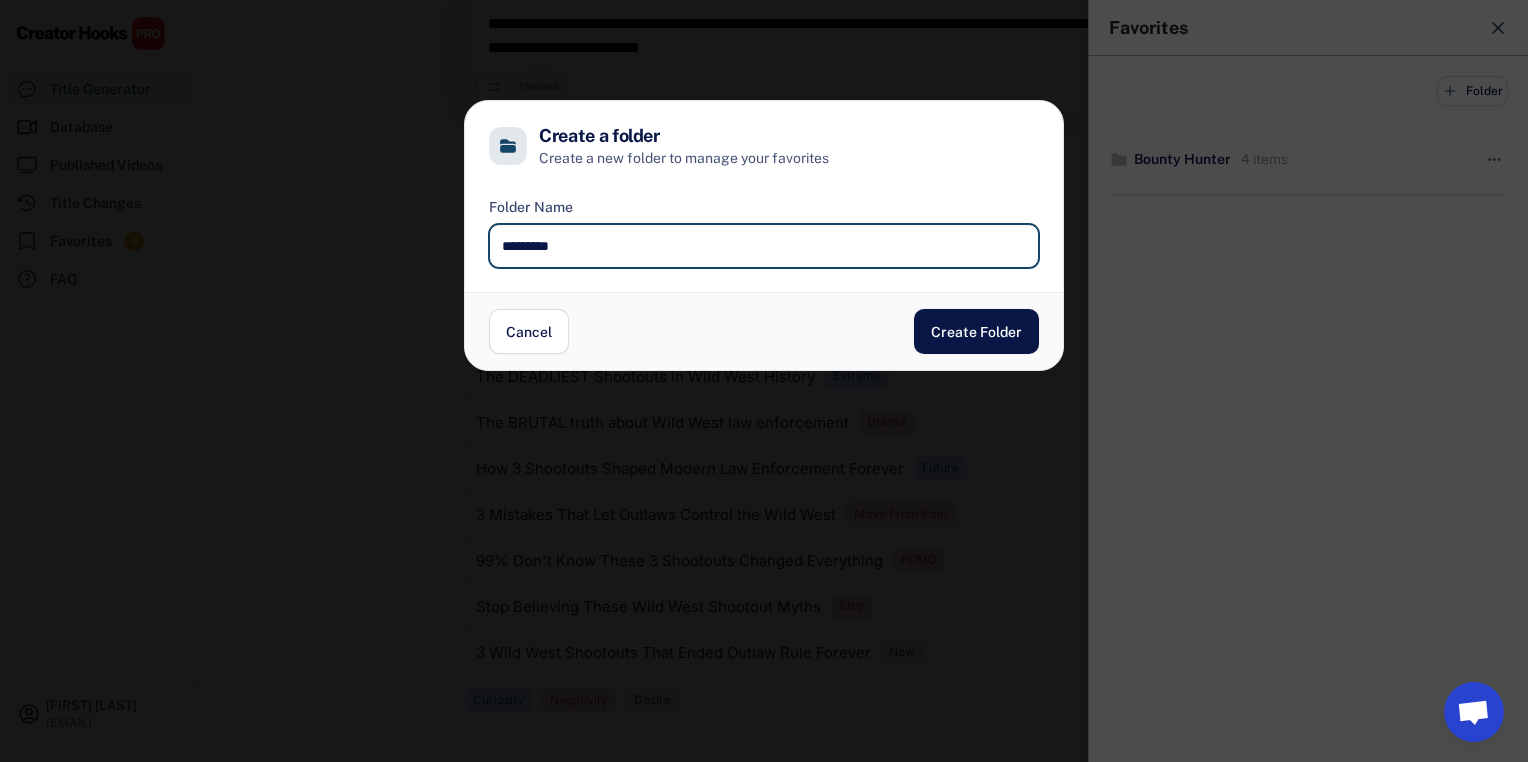 type on "*********" 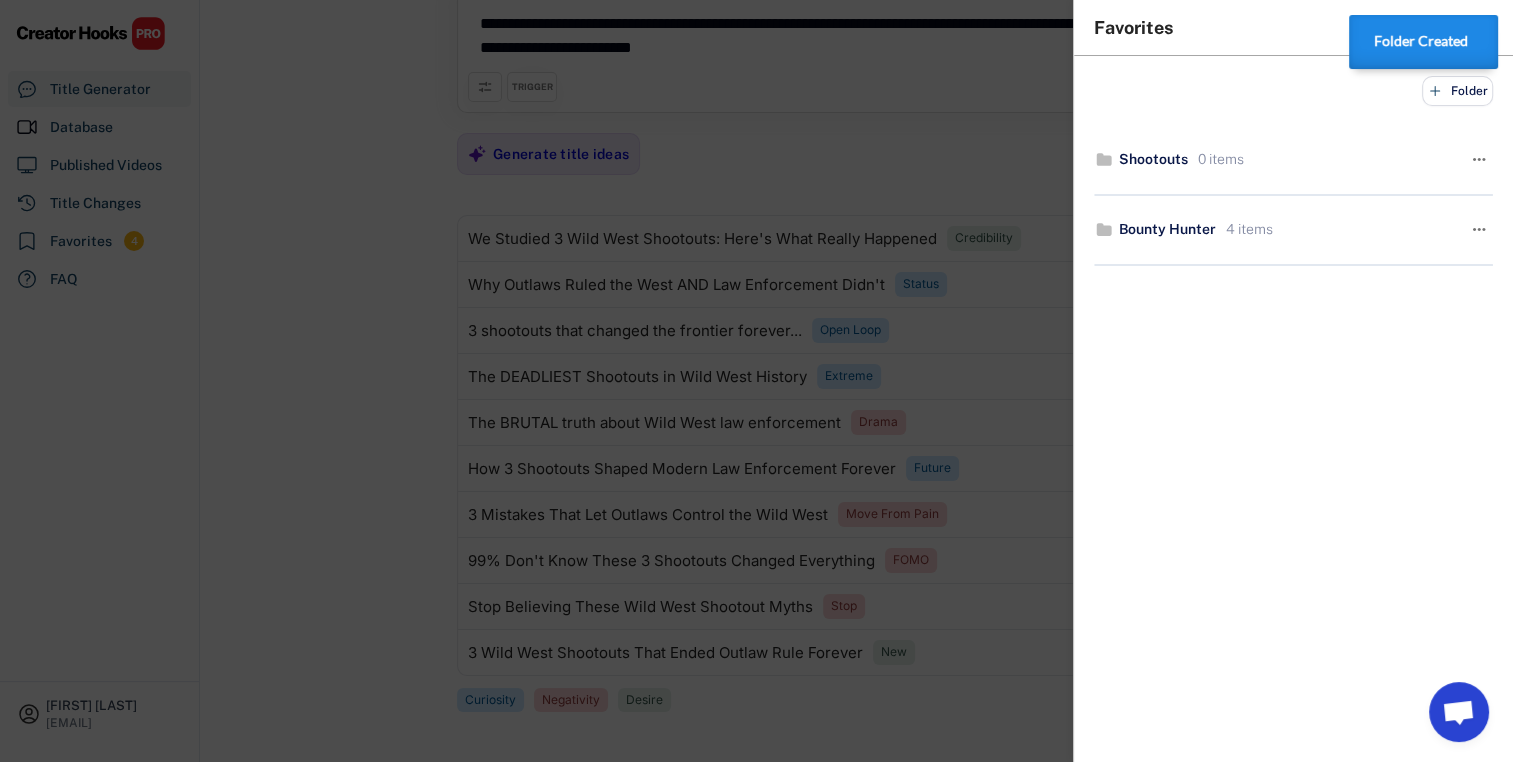 click at bounding box center [756, 381] 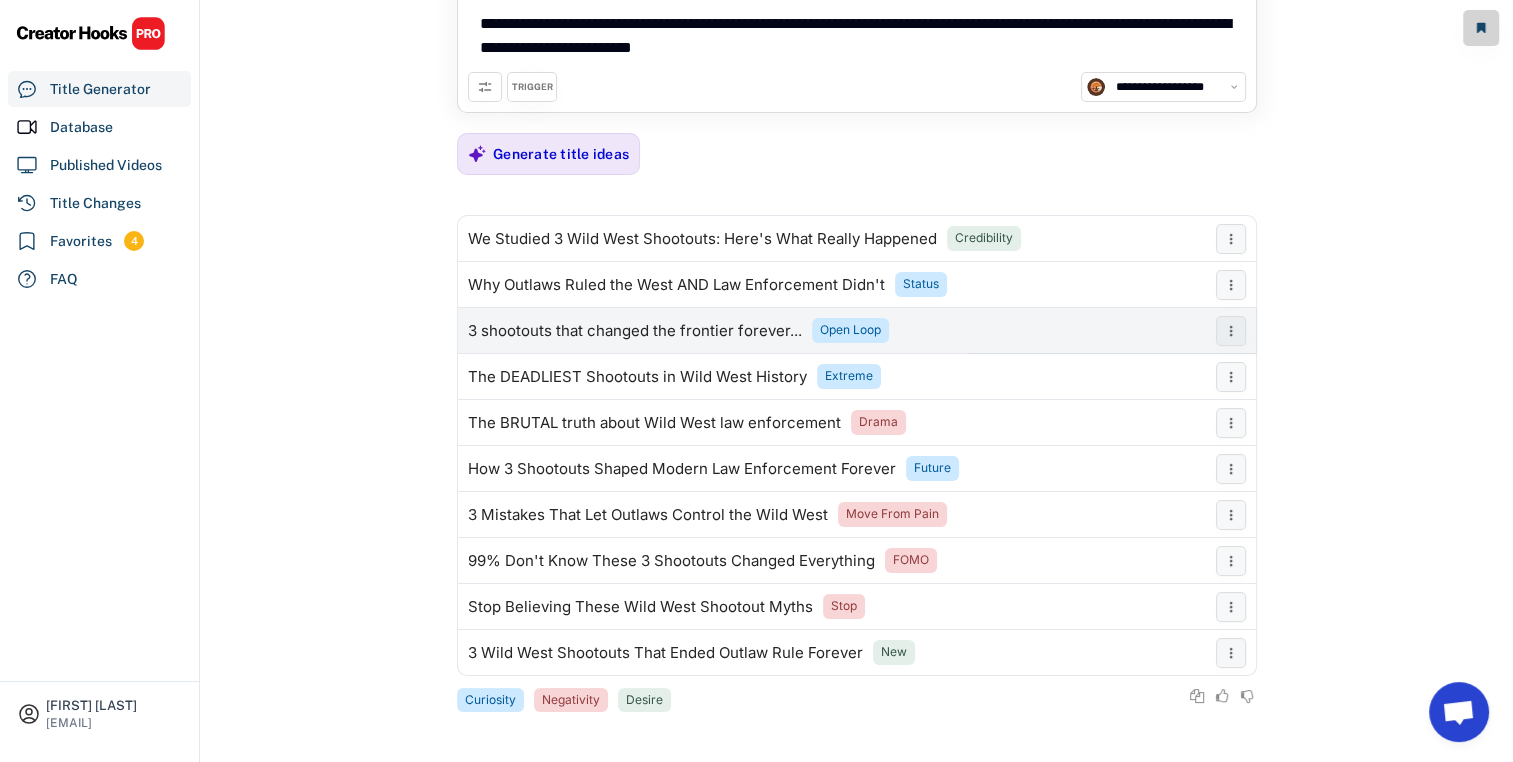 click on "3 shootouts that changed the frontier forever..." at bounding box center (635, 331) 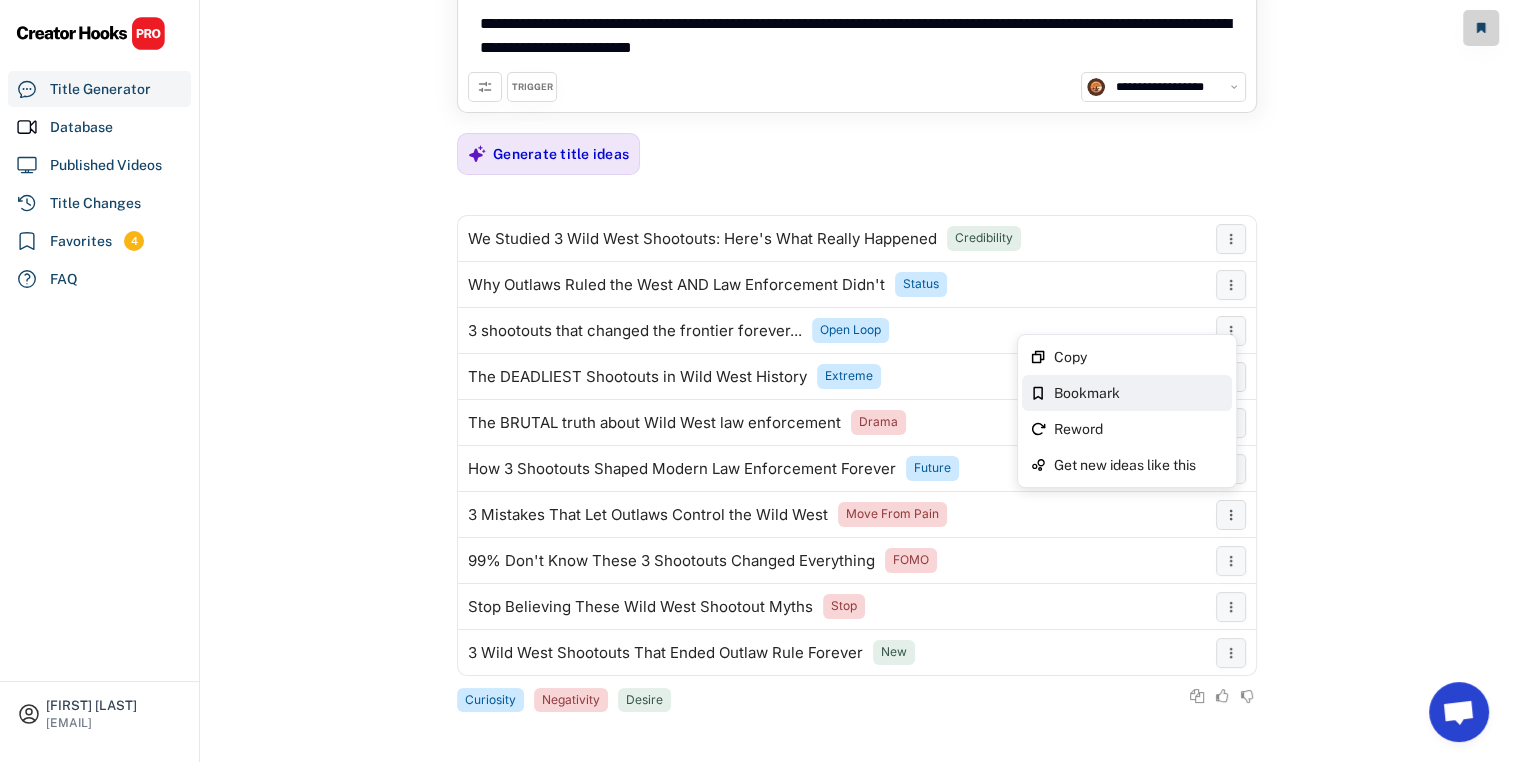 click on "Bookmark" at bounding box center [0, 0] 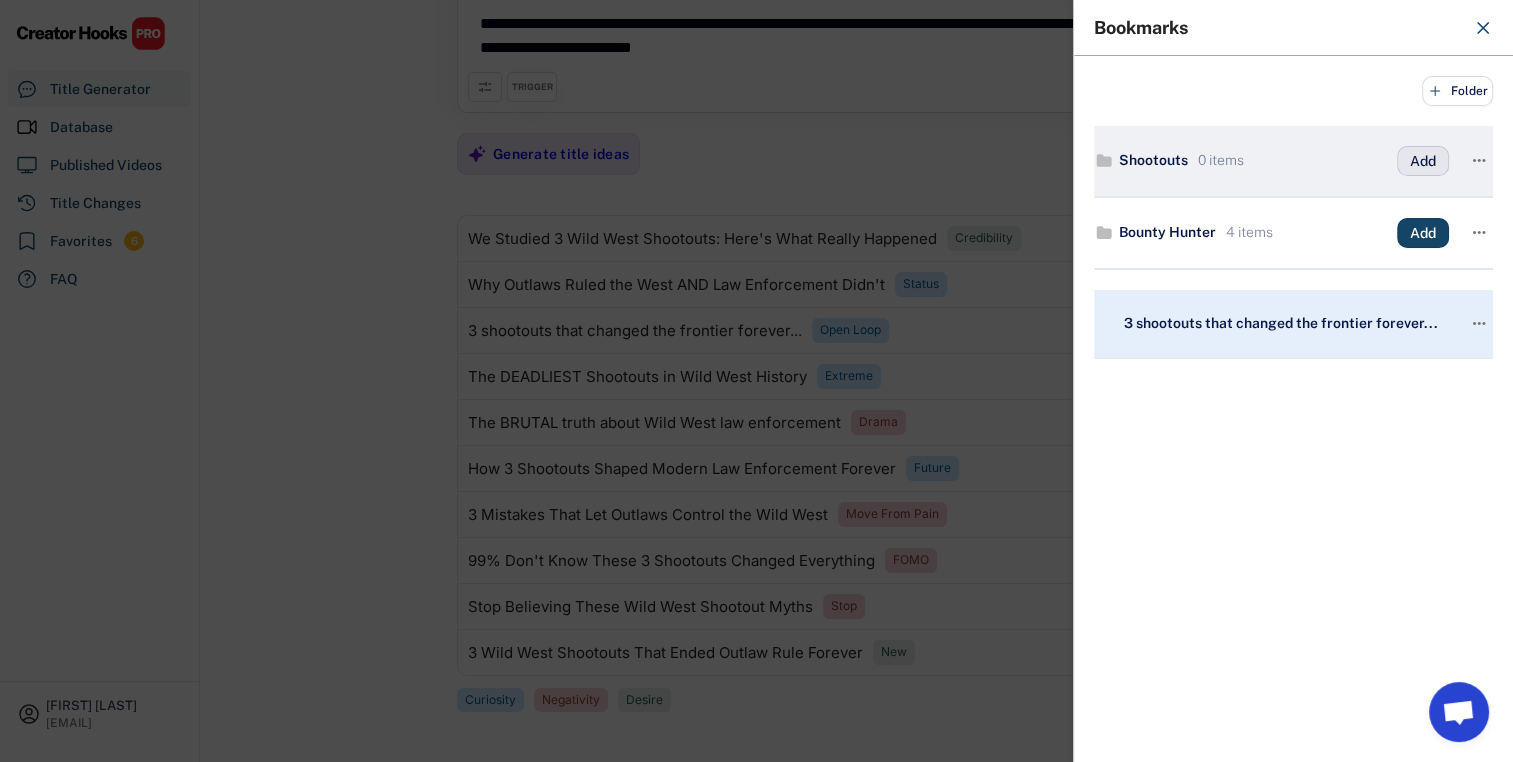 click on "Add" at bounding box center [1423, 161] 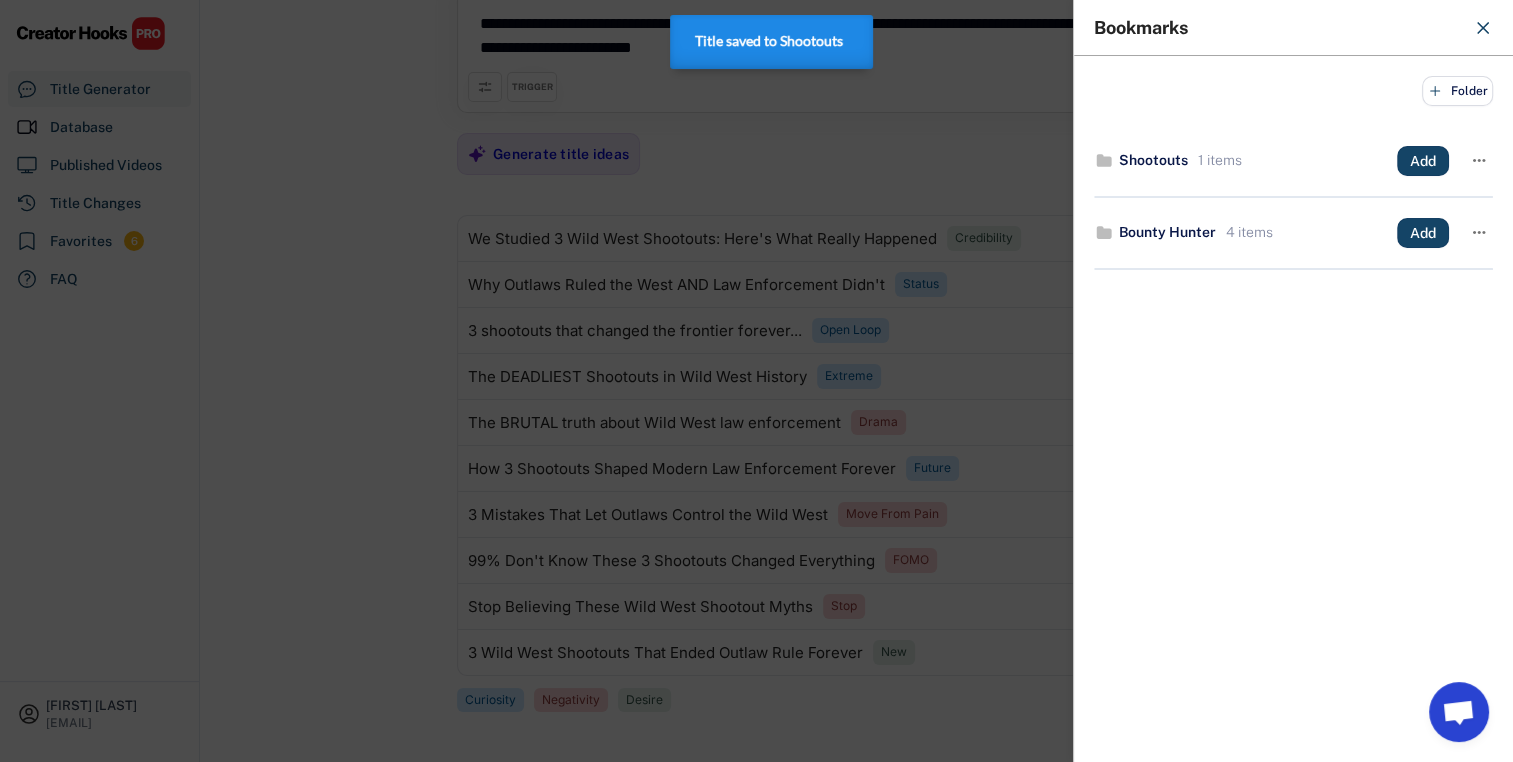 click at bounding box center (756, 381) 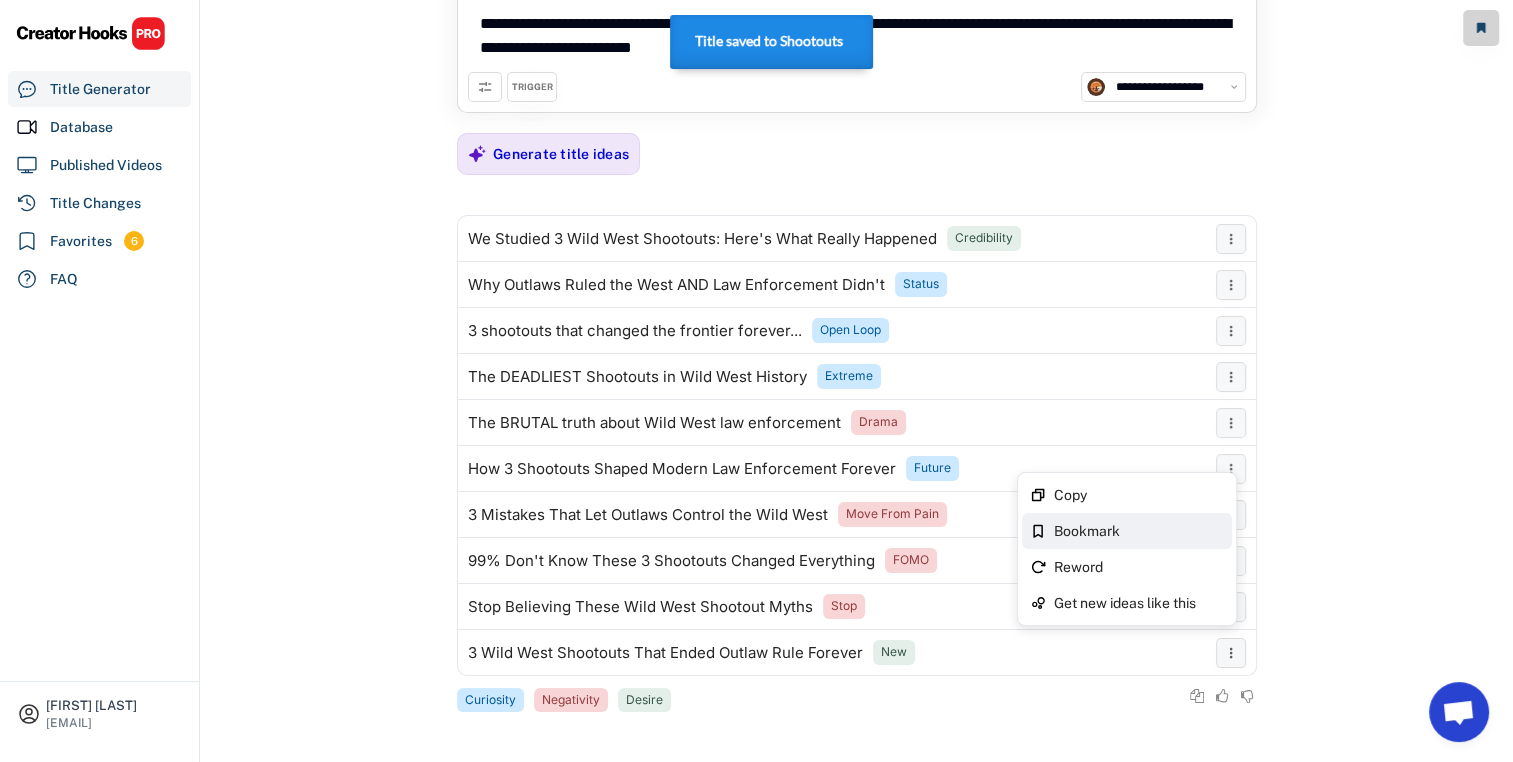 click on "Bookmark" at bounding box center [1127, 531] 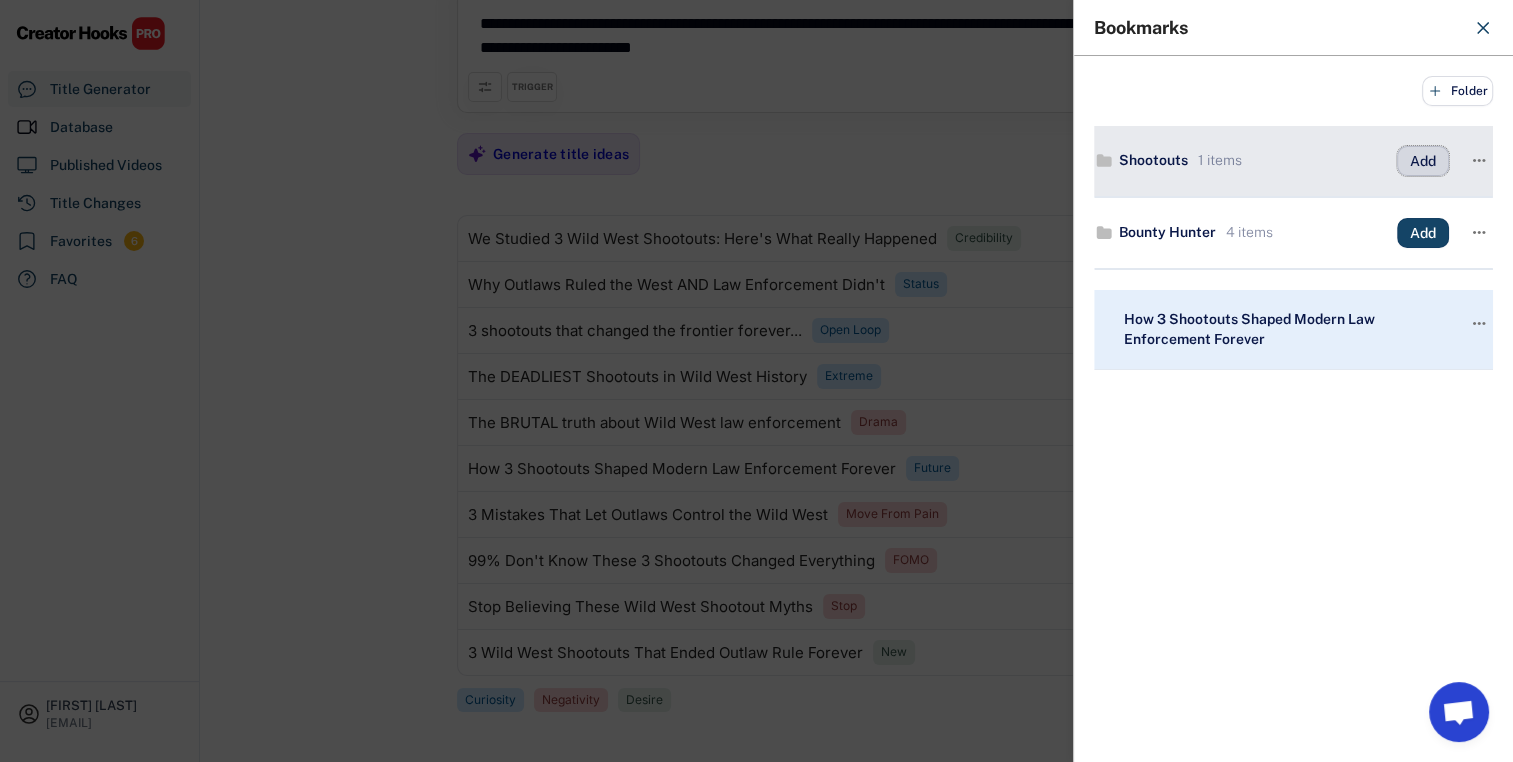 click on "Add" at bounding box center [1423, 161] 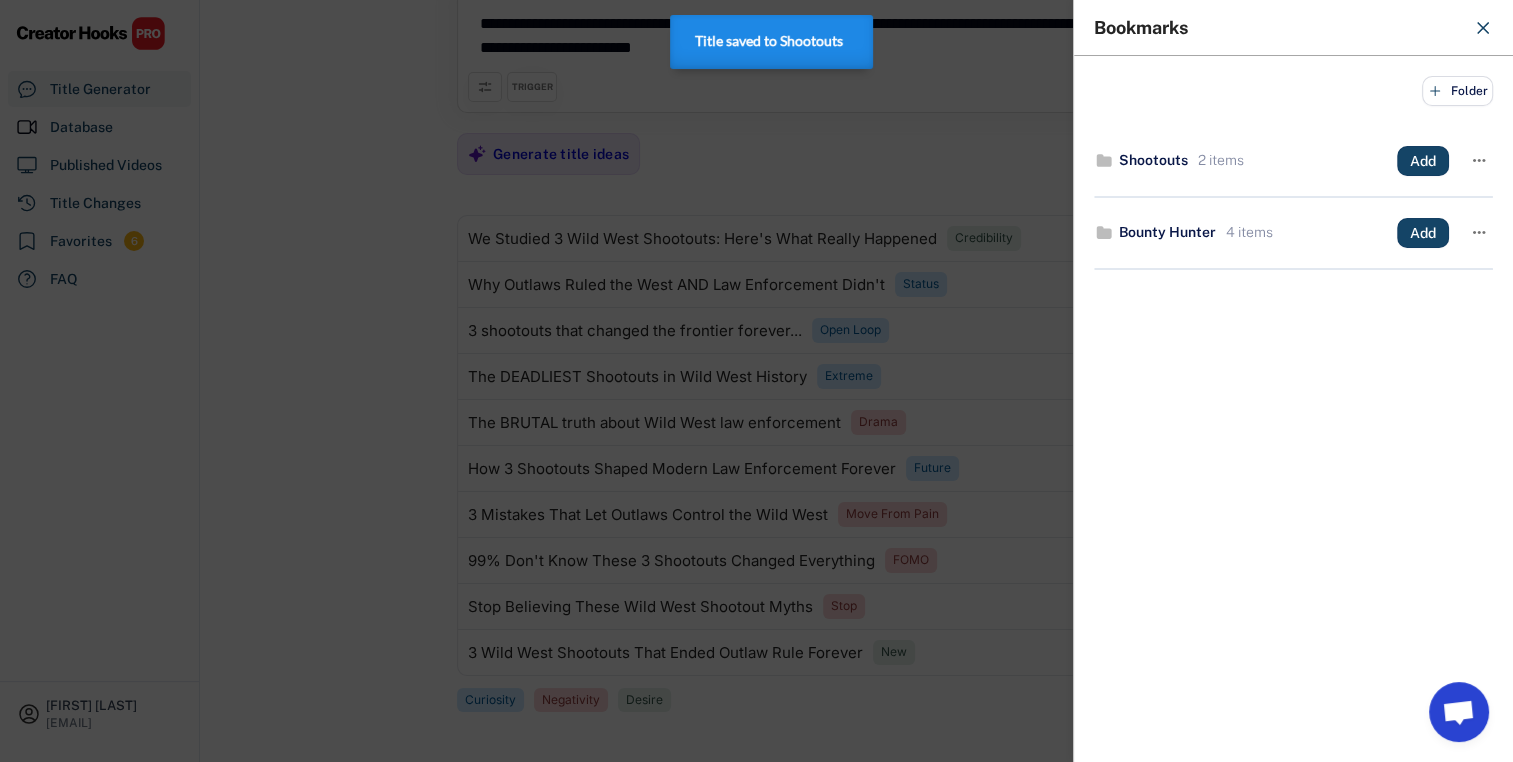 click at bounding box center [756, 381] 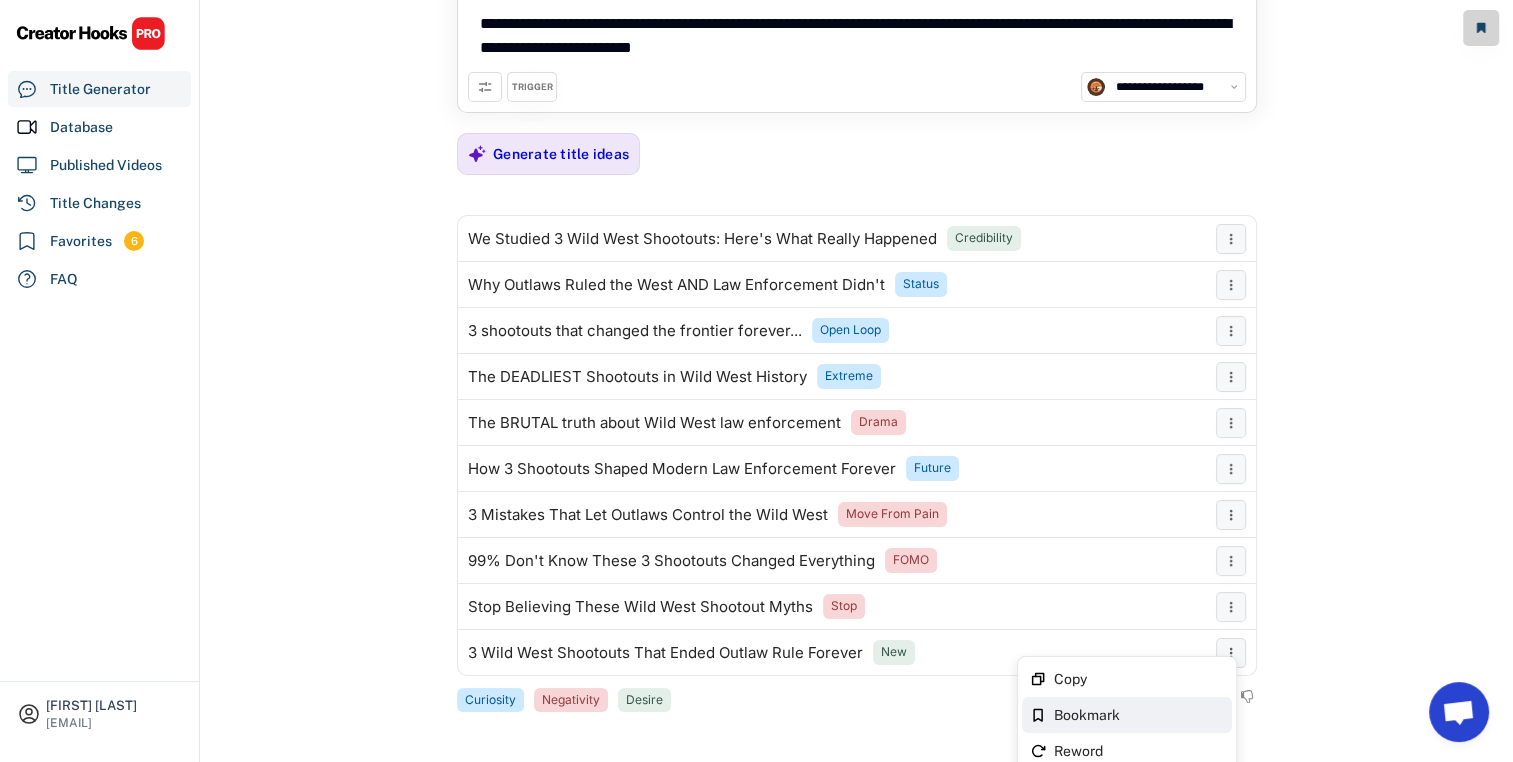 click on "Bookmark" at bounding box center (0, 0) 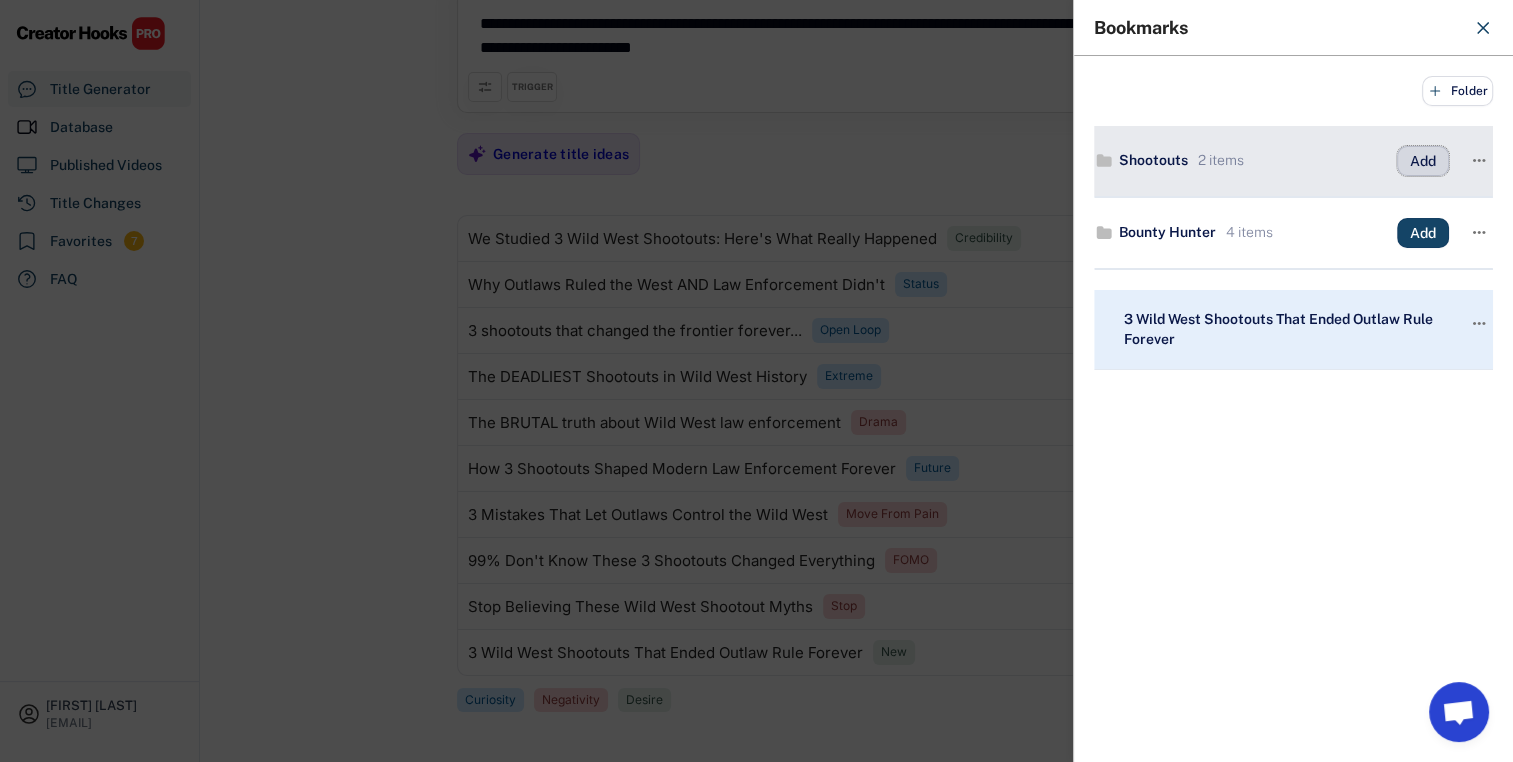 click on "Add" at bounding box center [1423, 161] 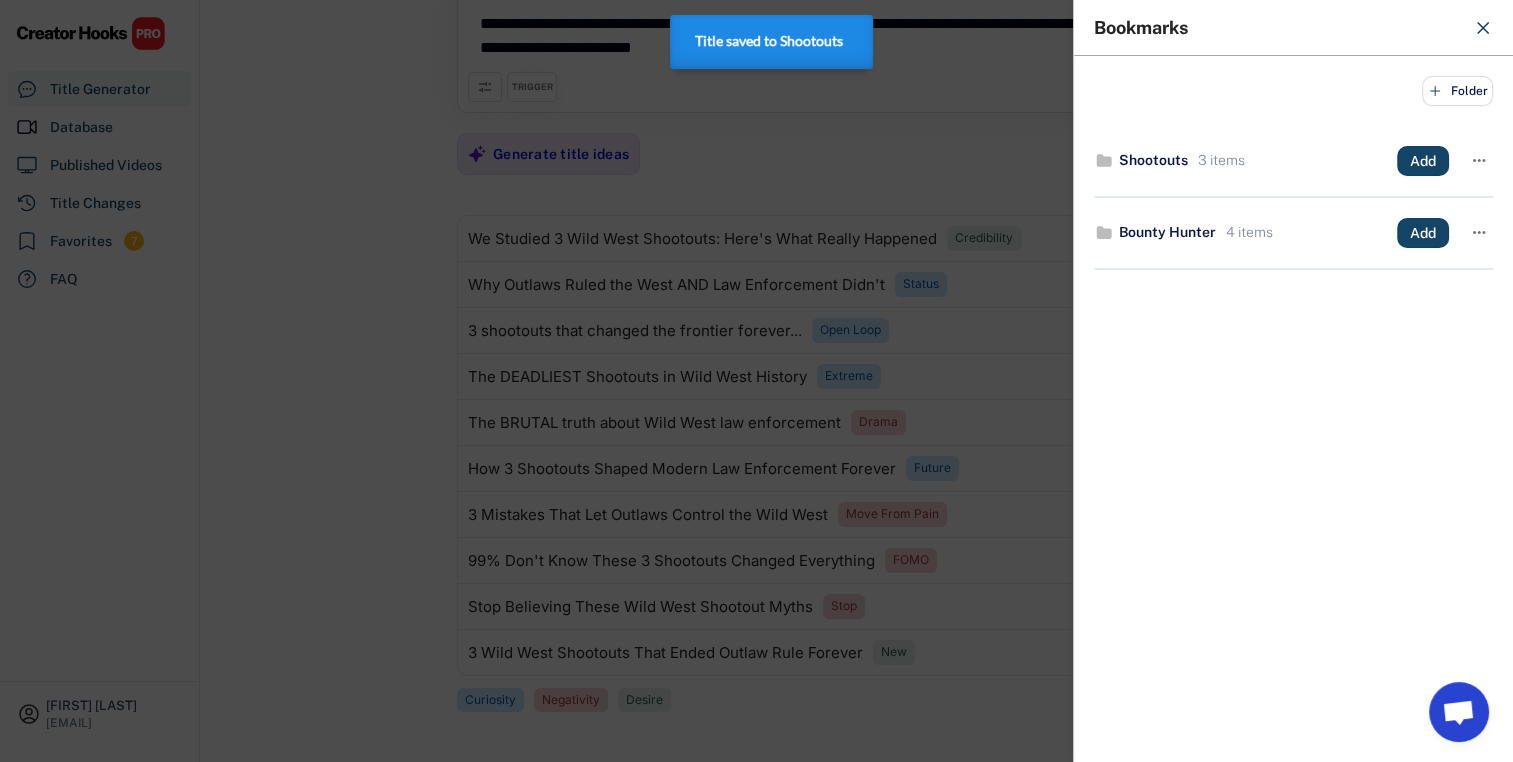 click at bounding box center (756, 381) 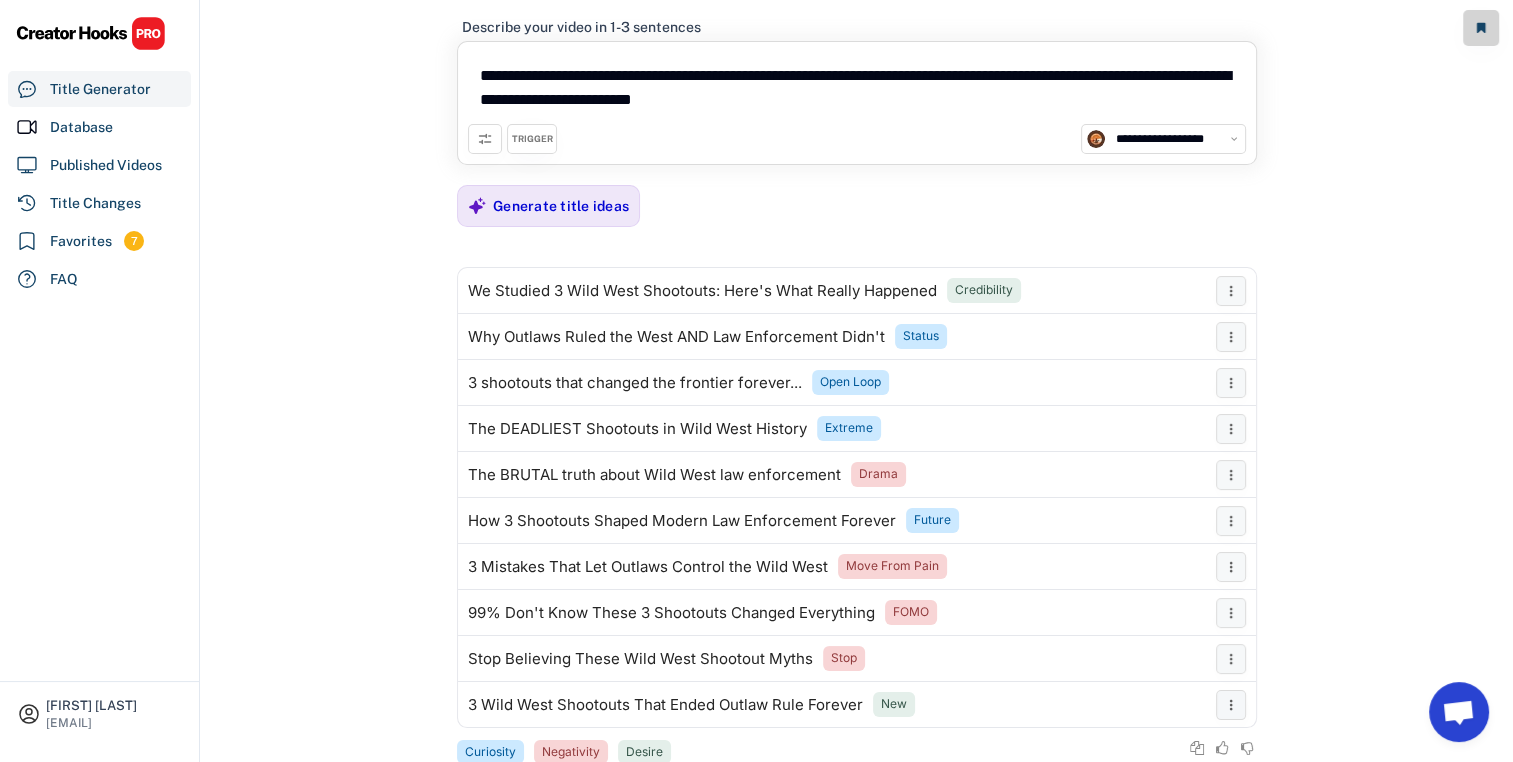 scroll, scrollTop: 0, scrollLeft: 0, axis: both 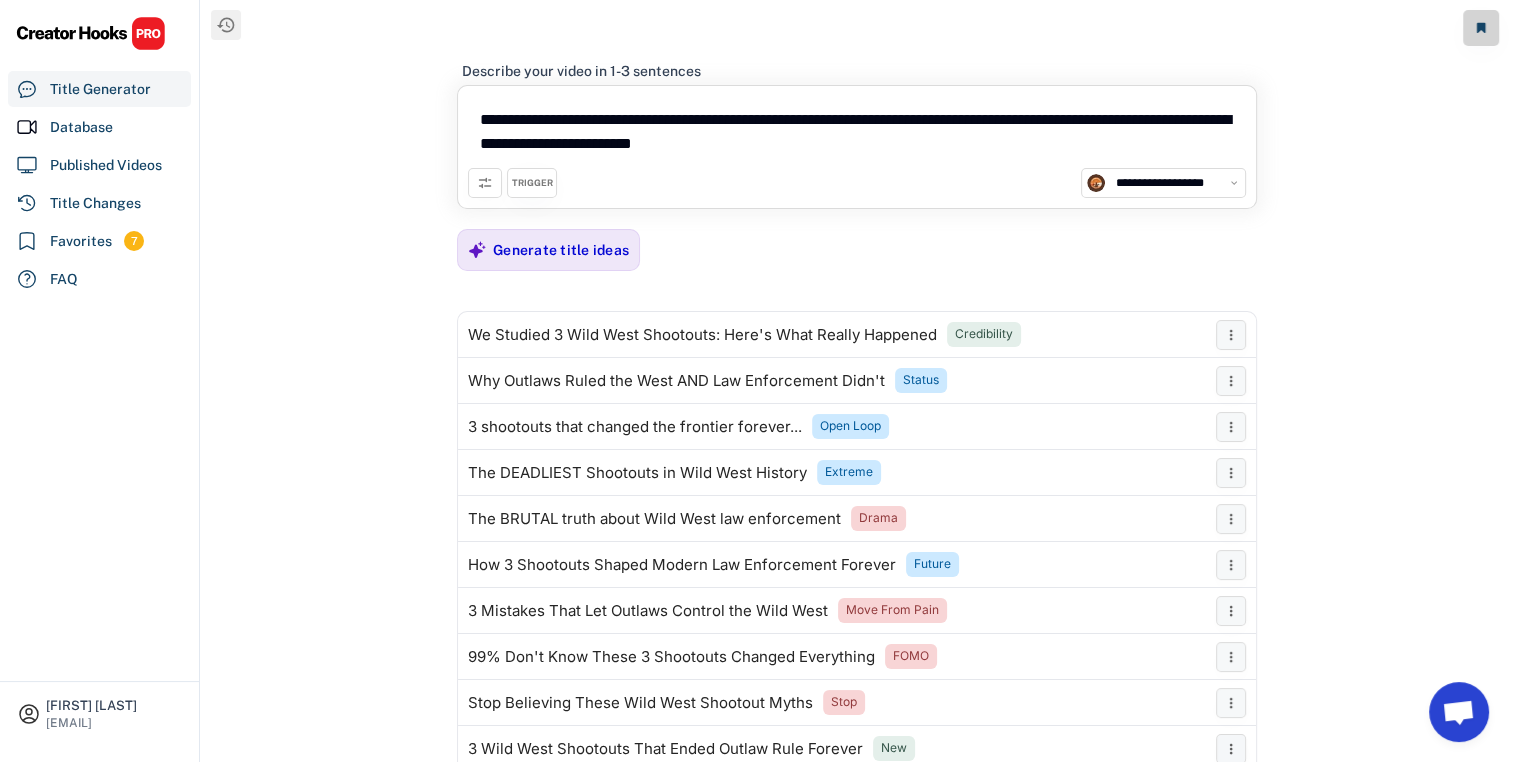 click on "TRIGGER" at bounding box center [532, 183] 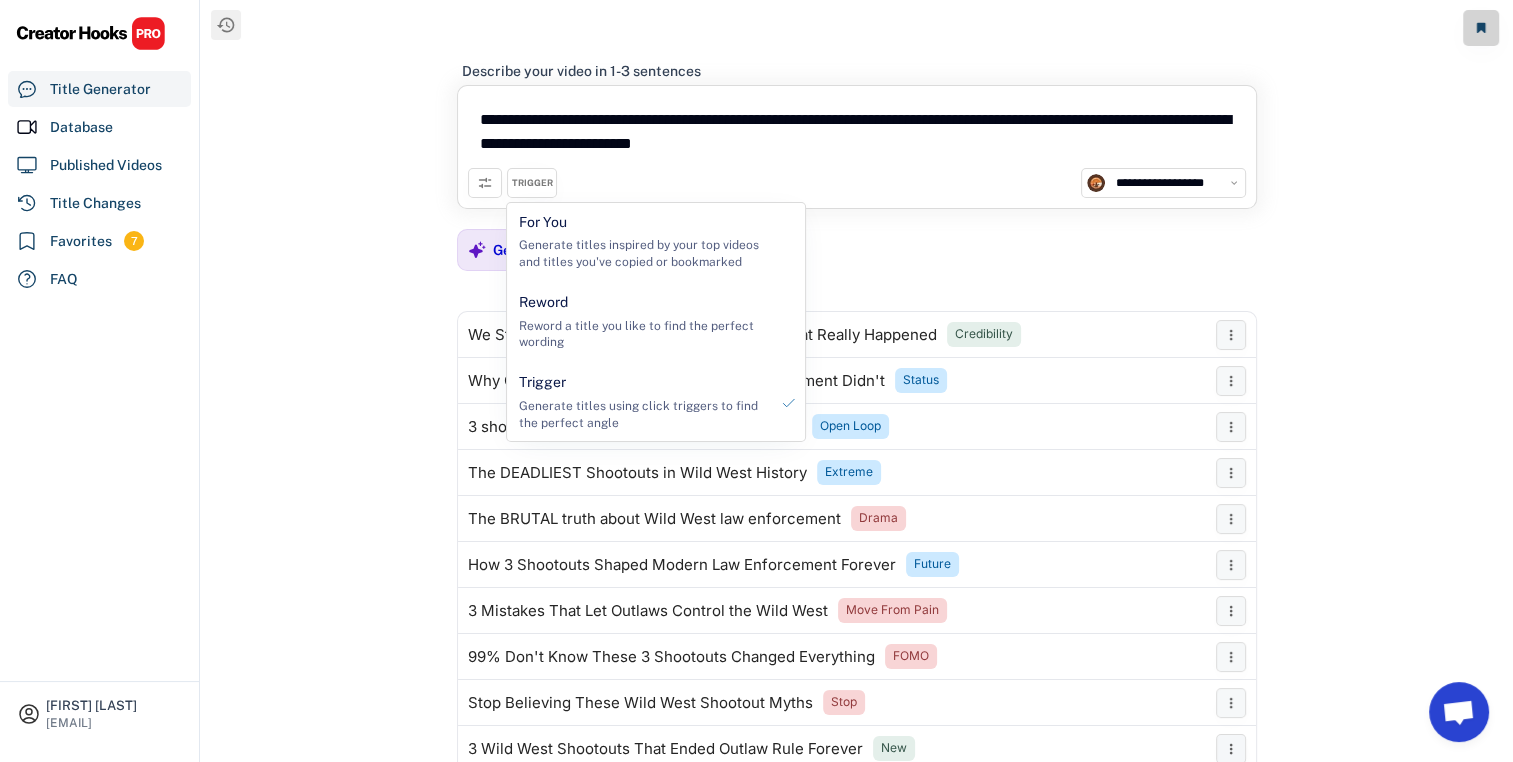 click on "**********" at bounding box center (857, 383) 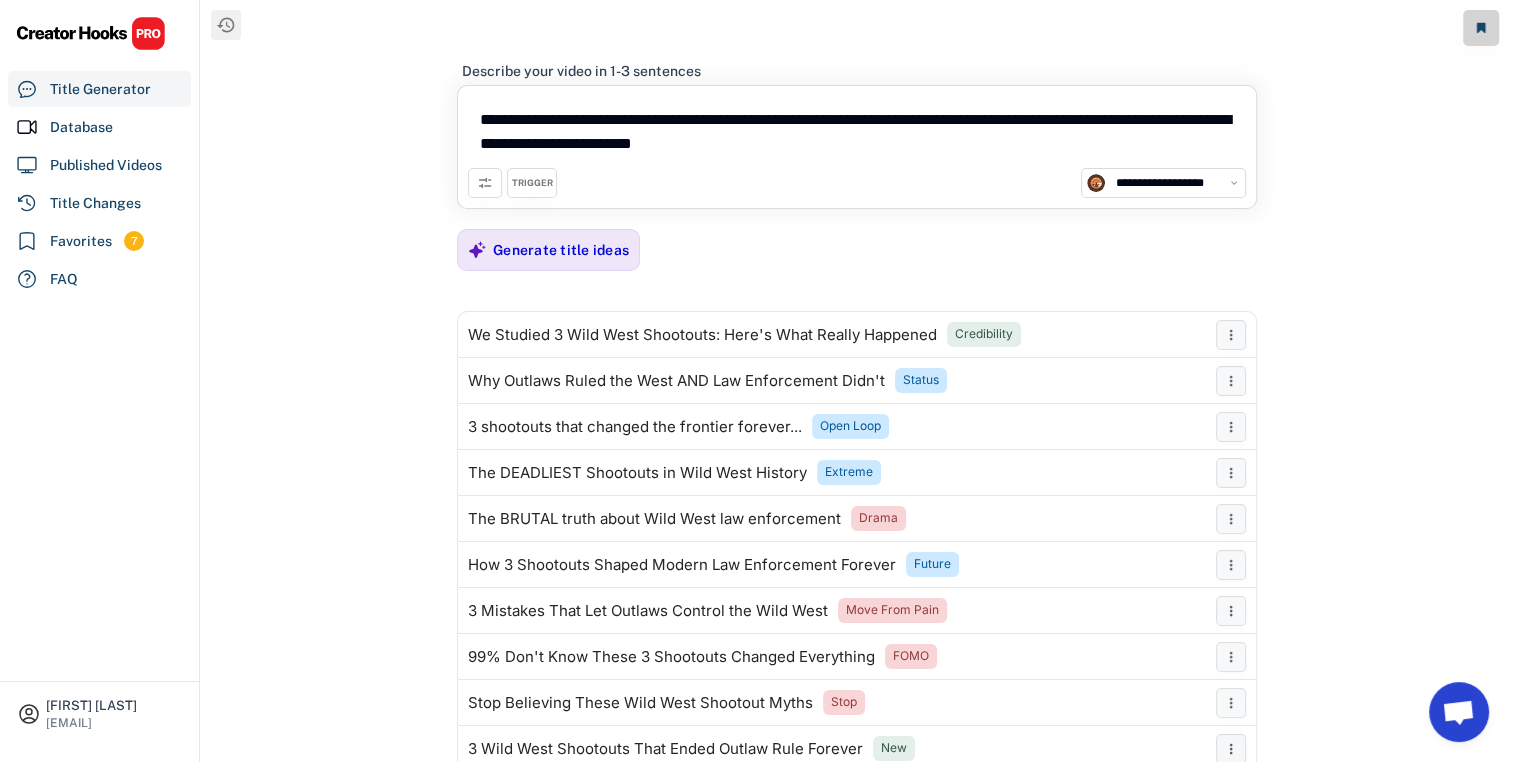 click on "TRIGGER" at bounding box center [532, 183] 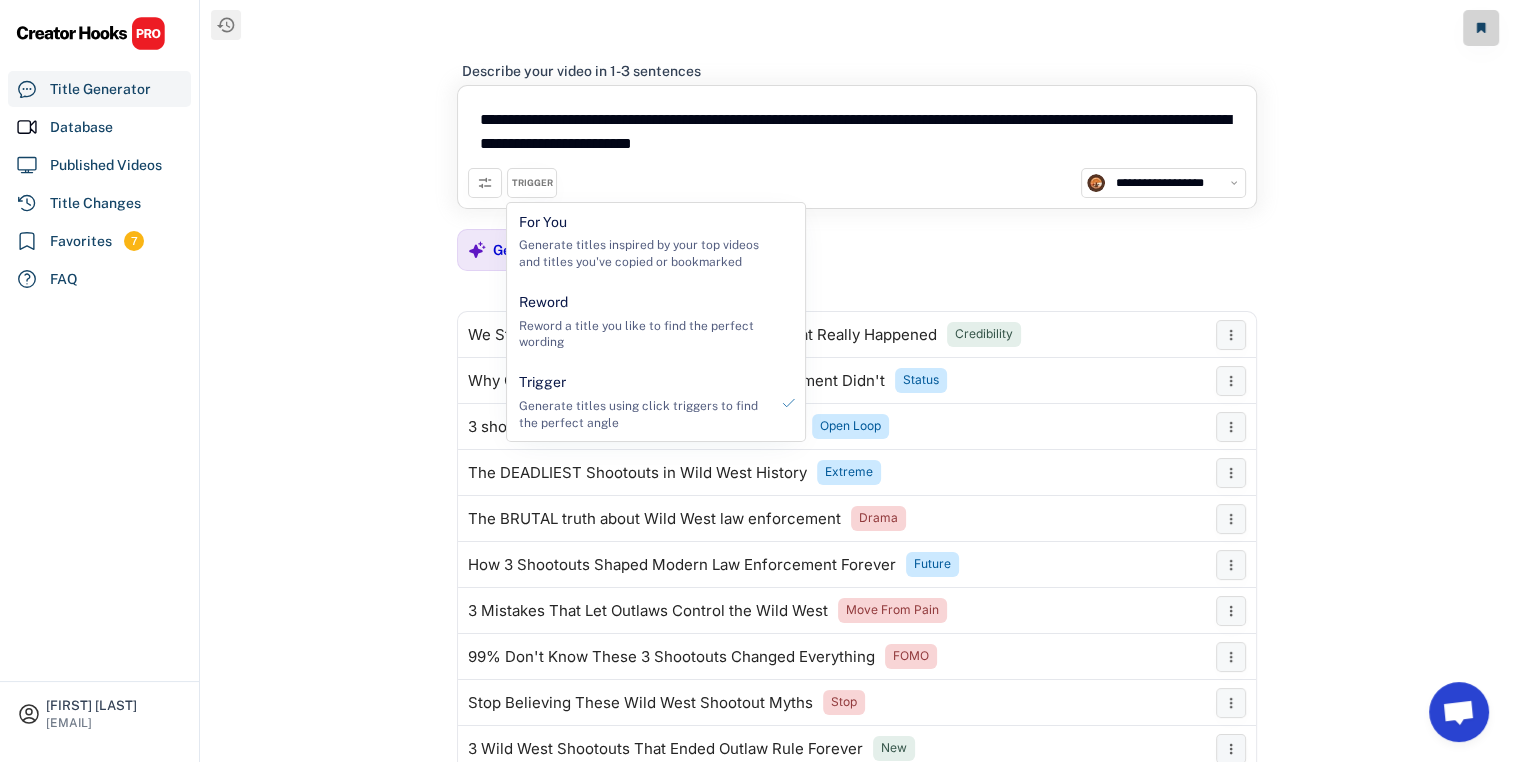click on "TRIGGER" at bounding box center (532, 183) 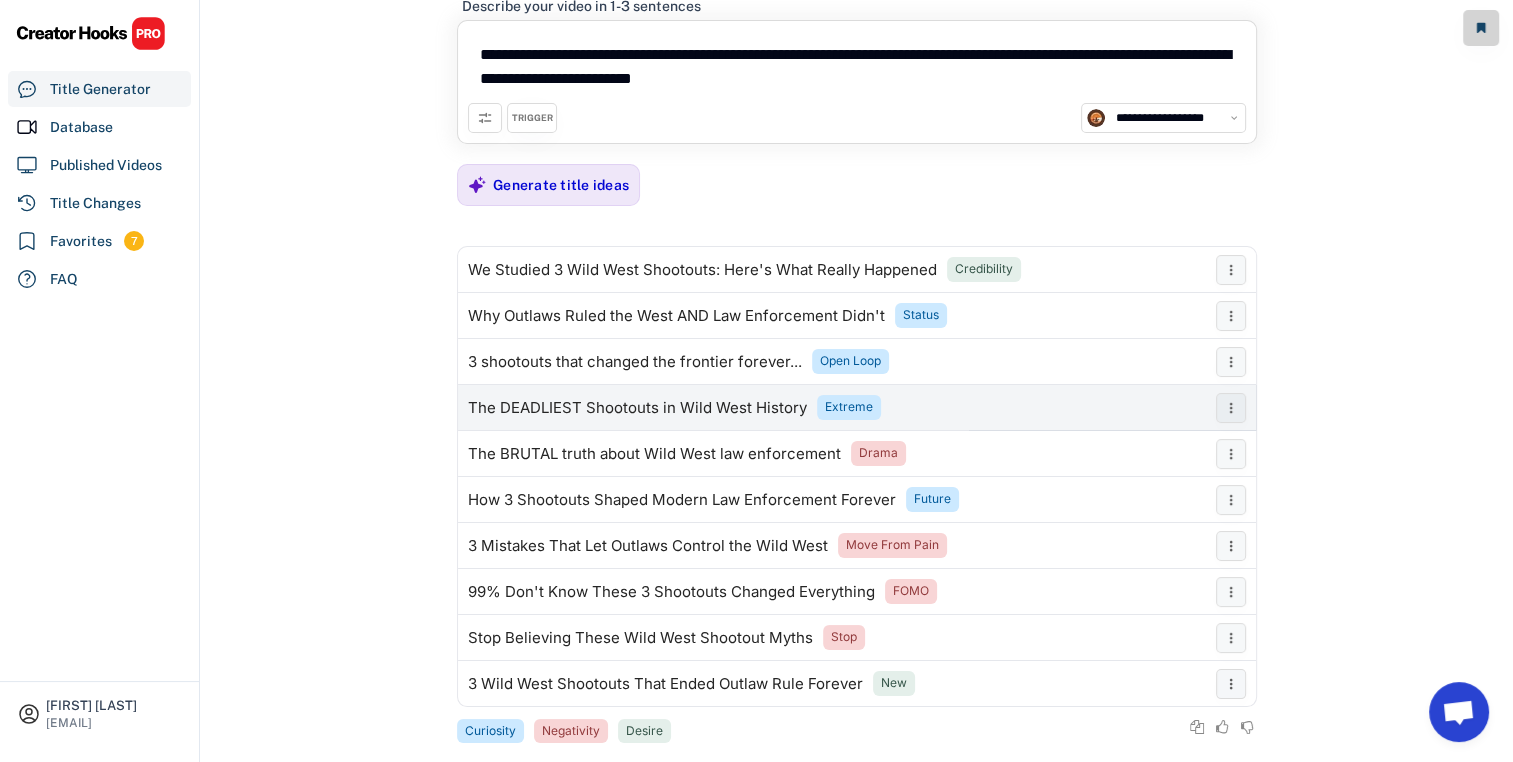 scroll, scrollTop: 96, scrollLeft: 0, axis: vertical 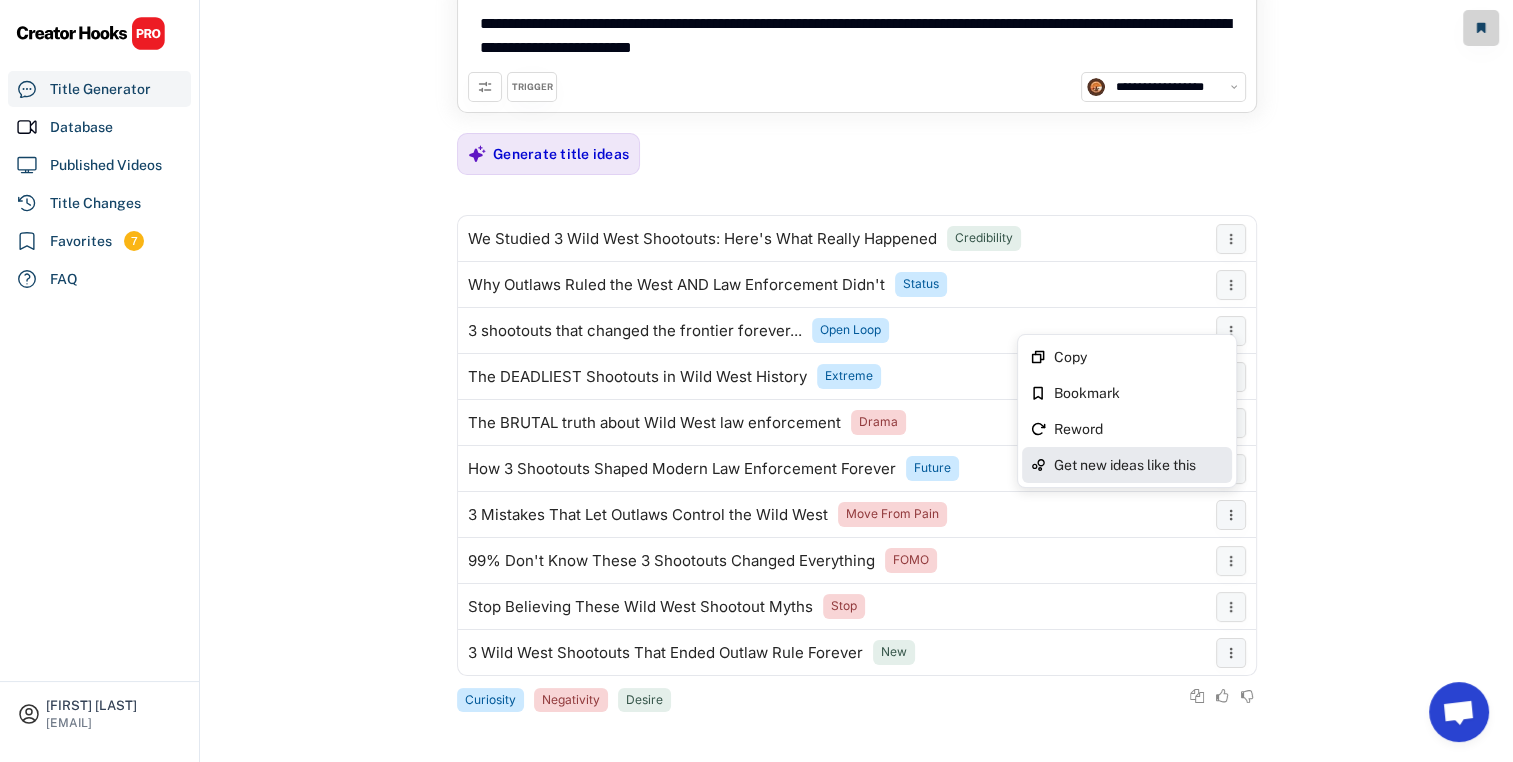 click on "Get new ideas like this" at bounding box center [0, 0] 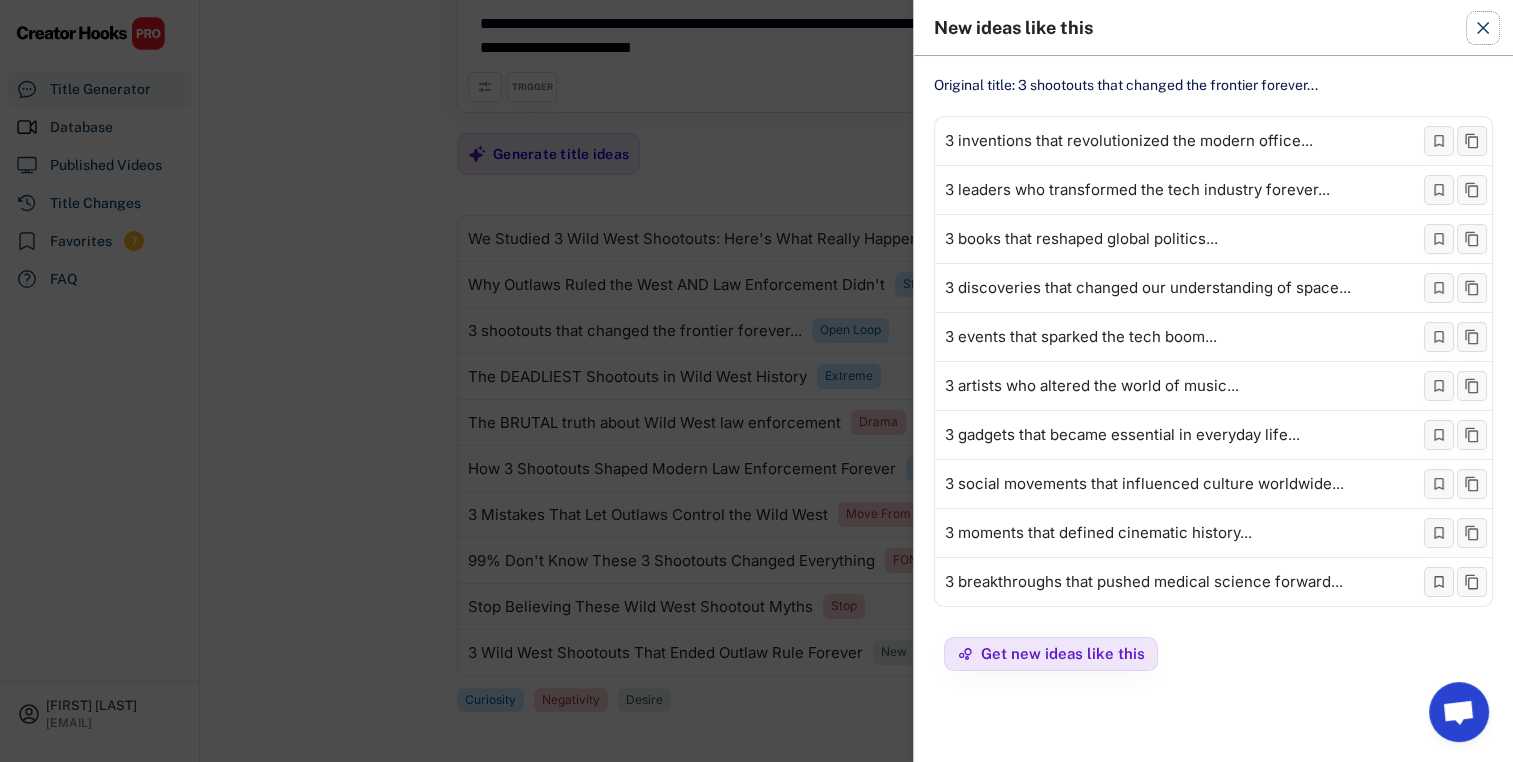 click at bounding box center (1483, 28) 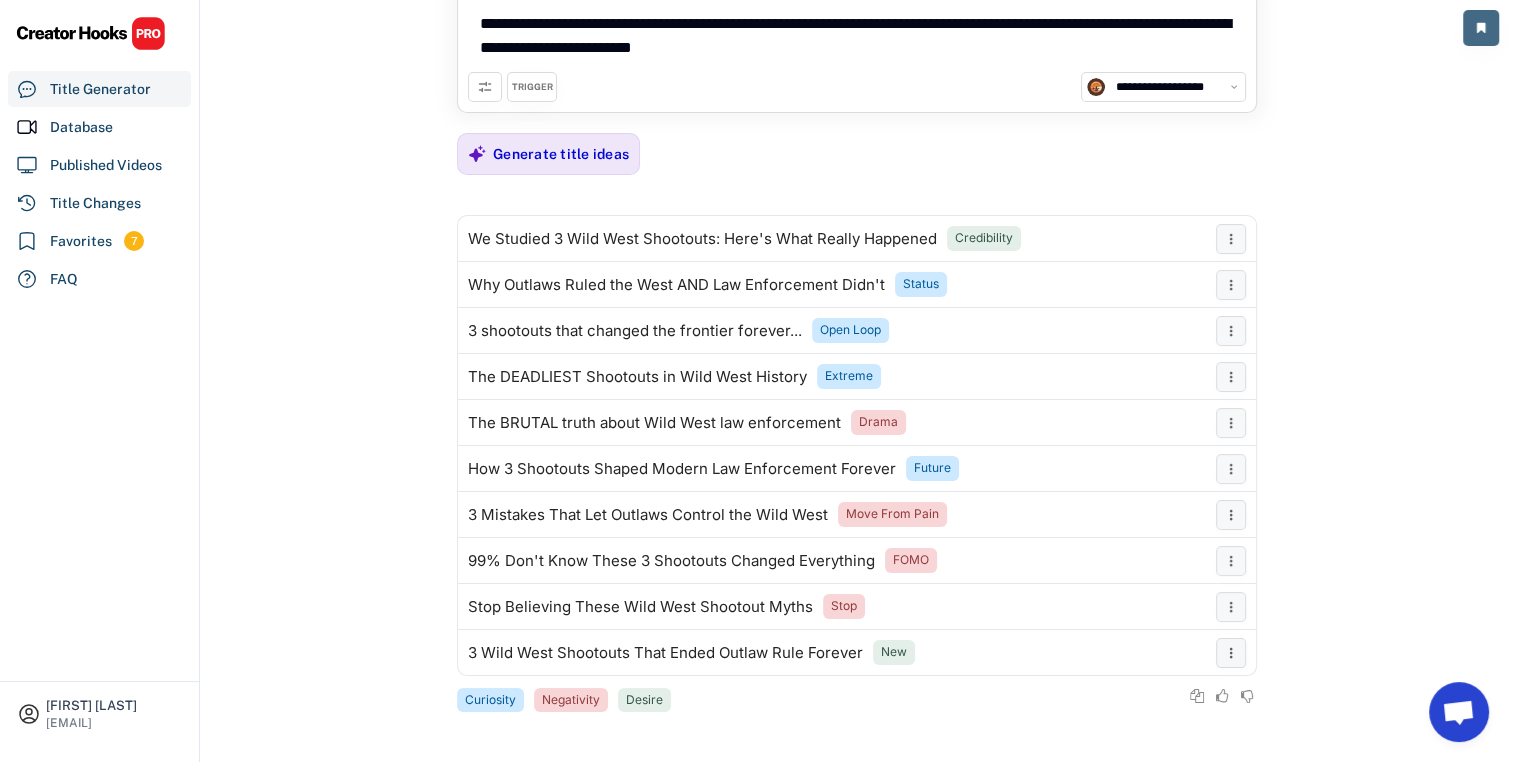 click at bounding box center (1481, 28) 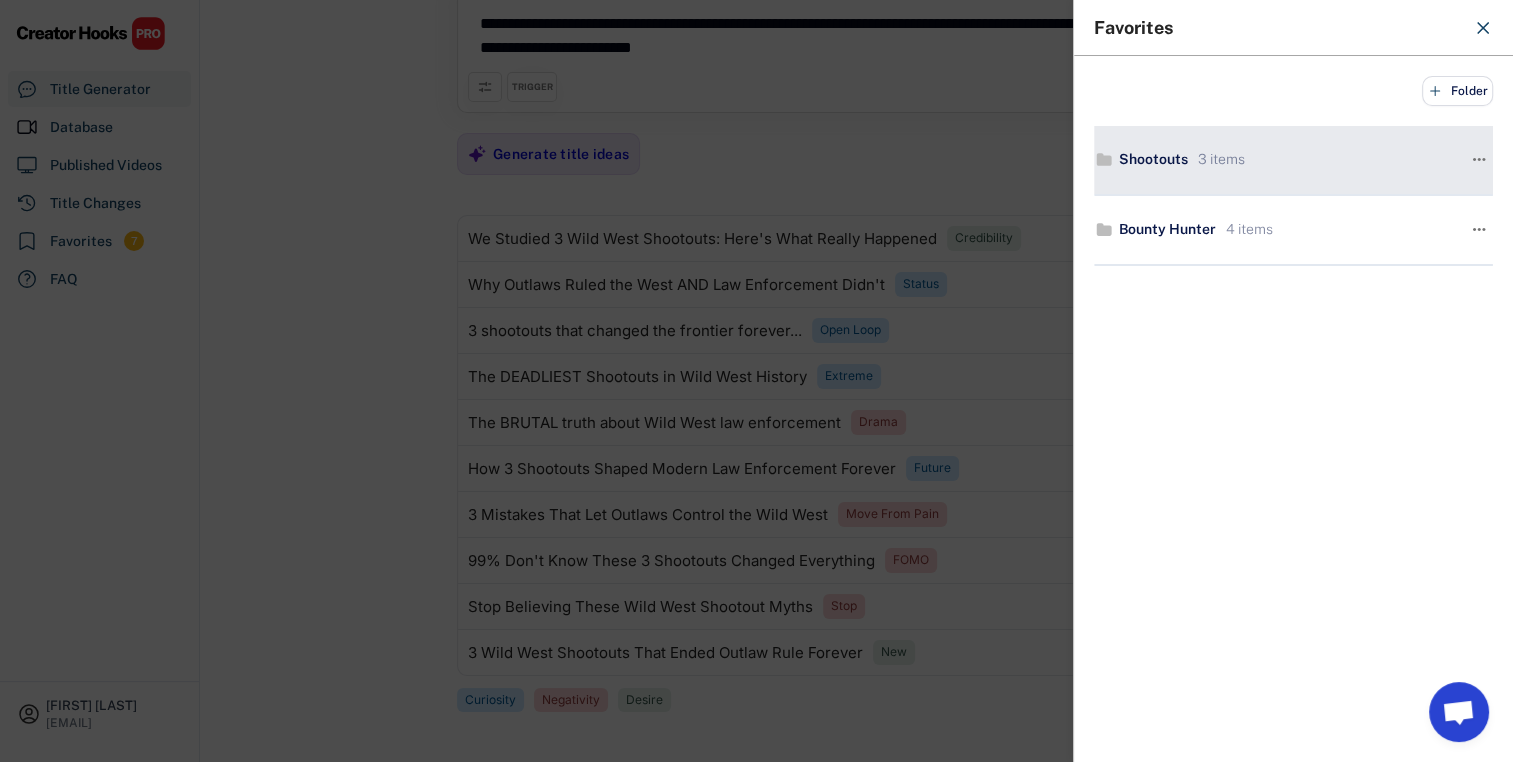 click on "3 items" at bounding box center [1219, 160] 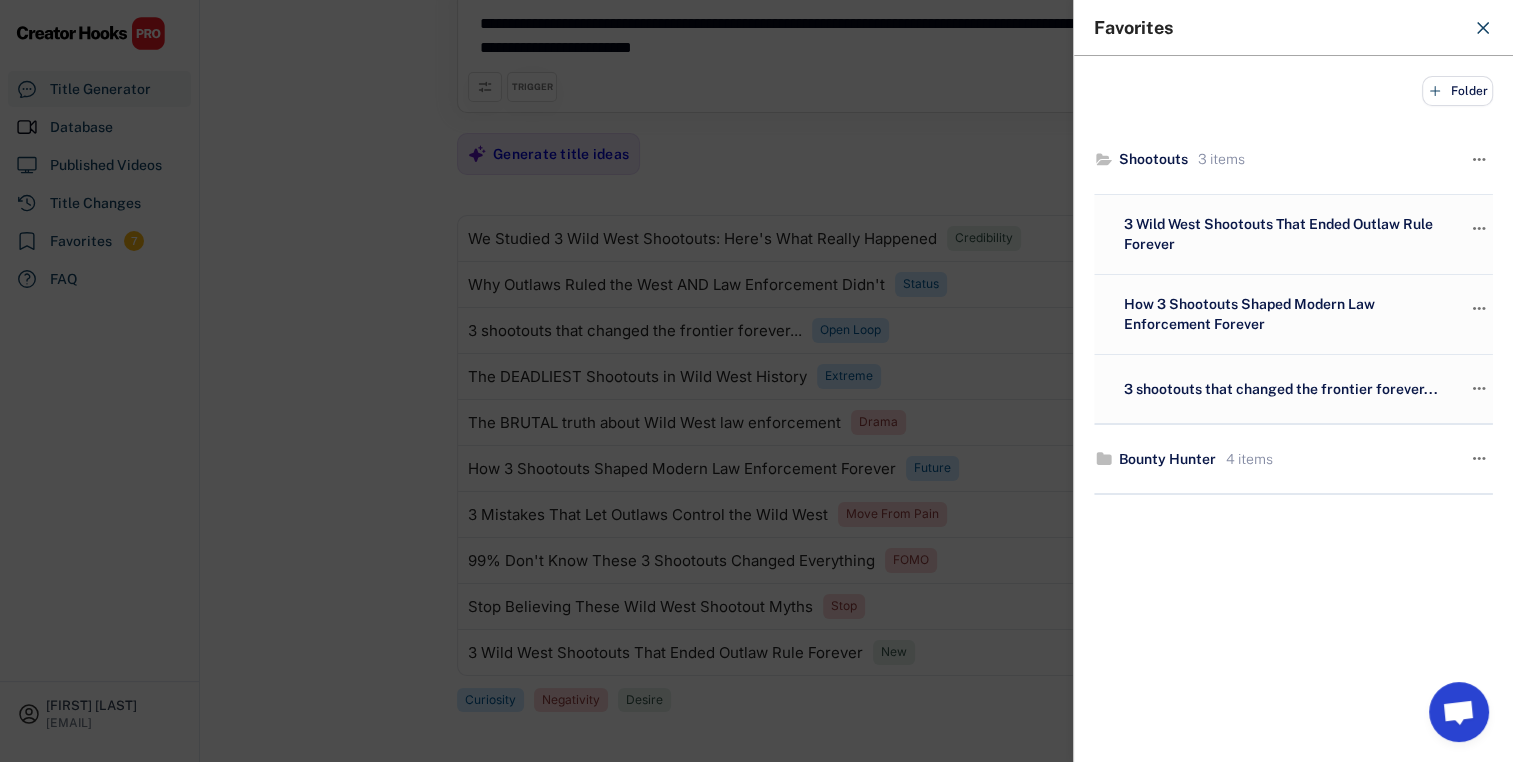 click at bounding box center (756, 381) 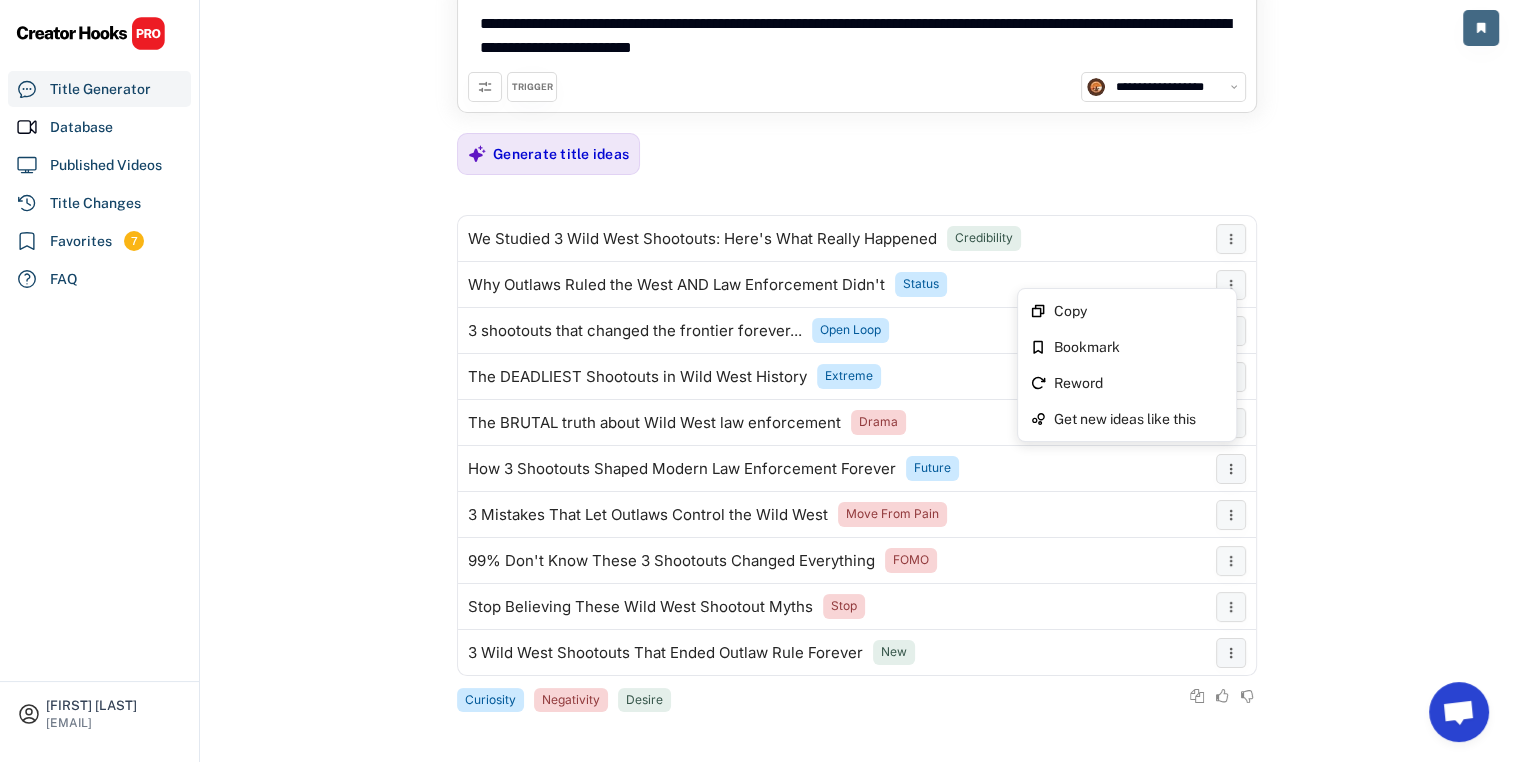 click at bounding box center (1481, 28) 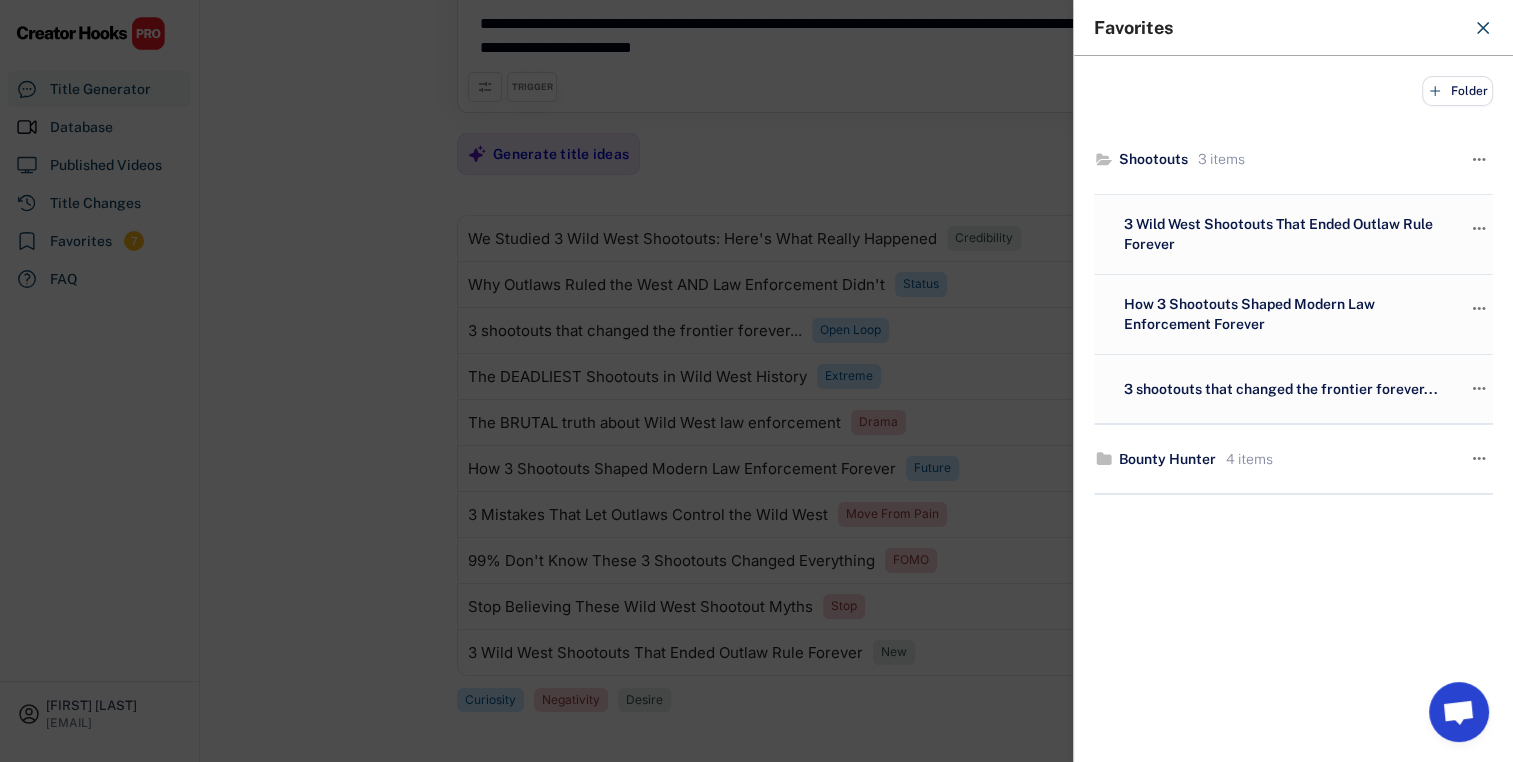 click at bounding box center [756, 381] 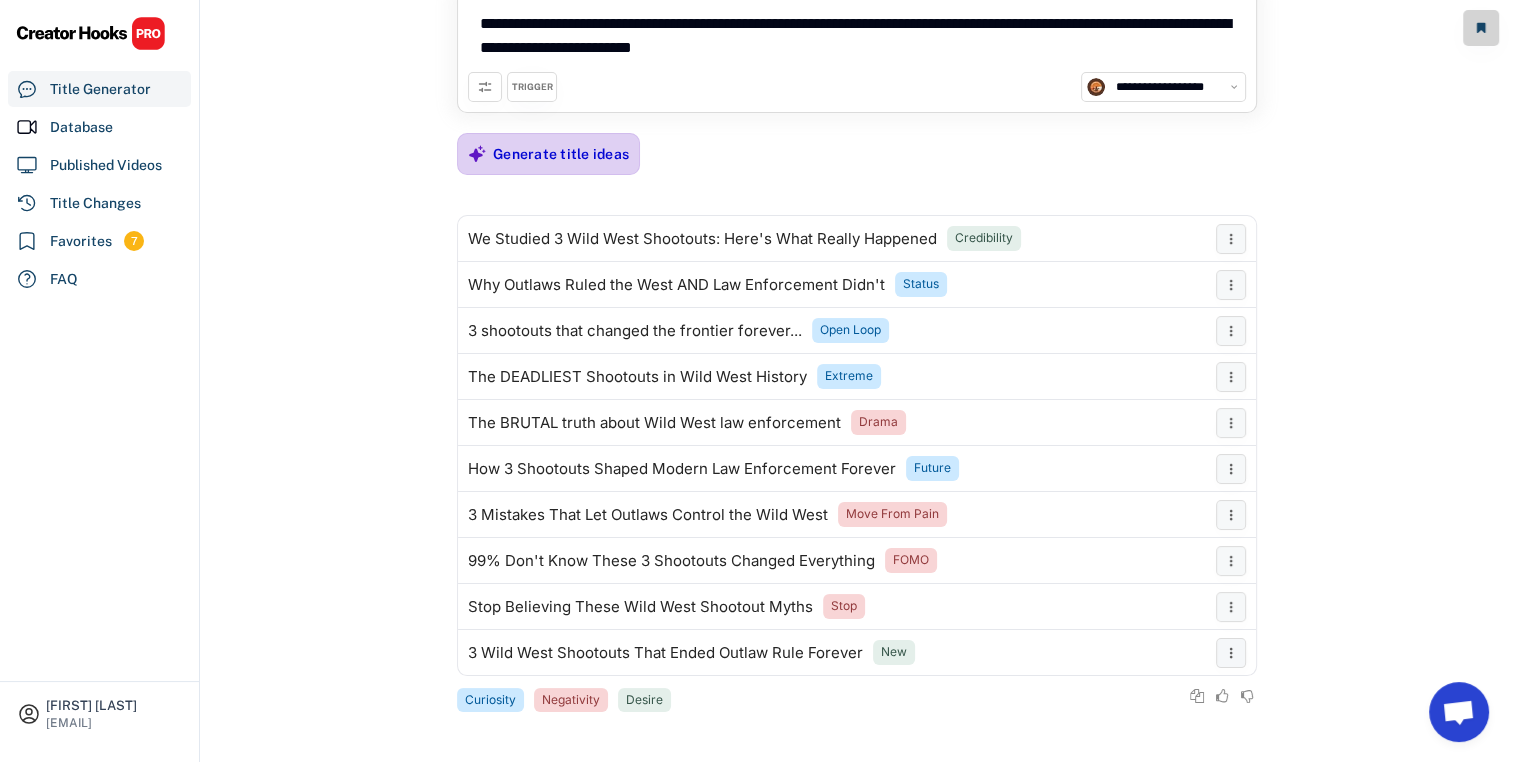 click on "Generate title ideas" at bounding box center (561, 154) 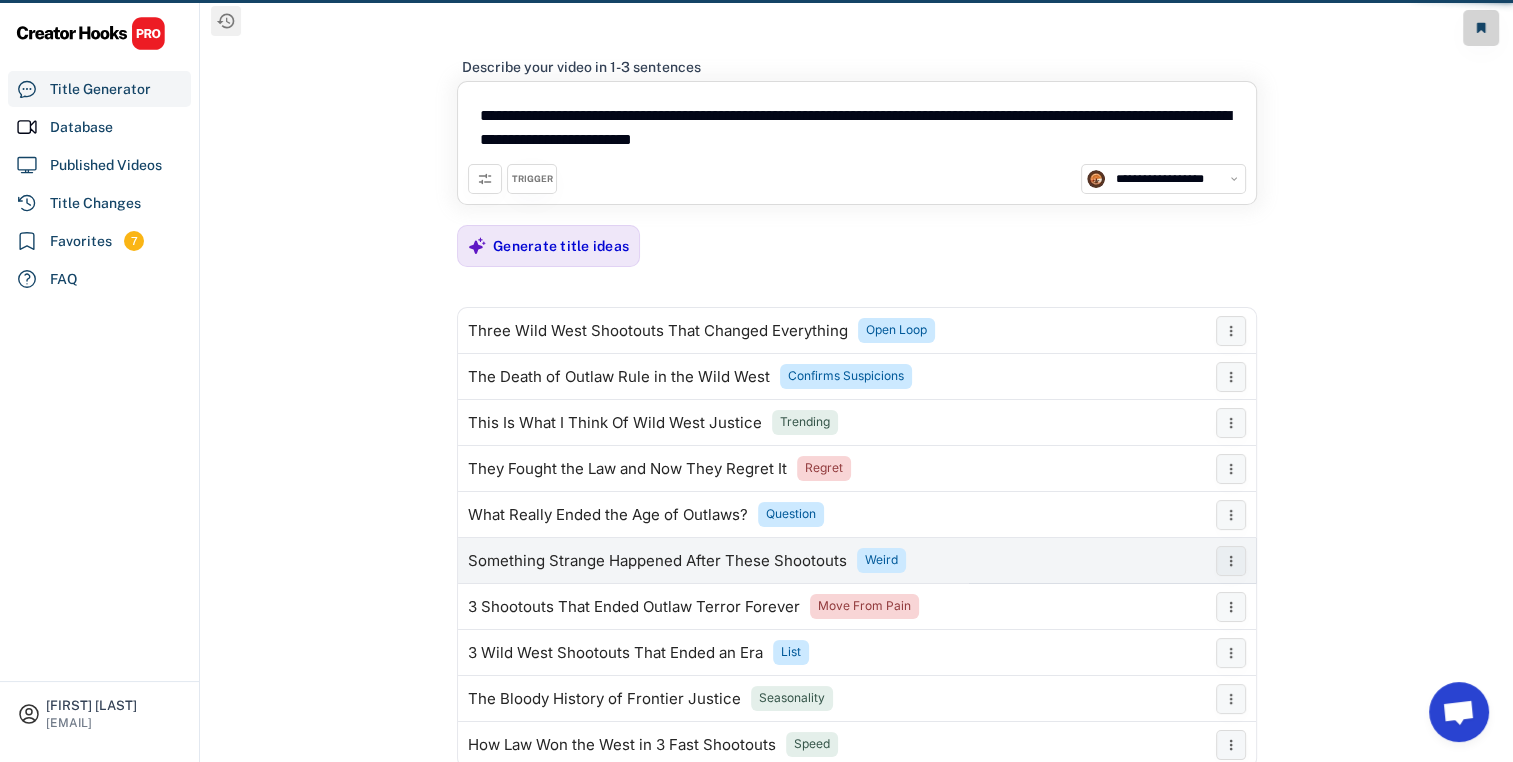 scroll, scrollTop: 96, scrollLeft: 0, axis: vertical 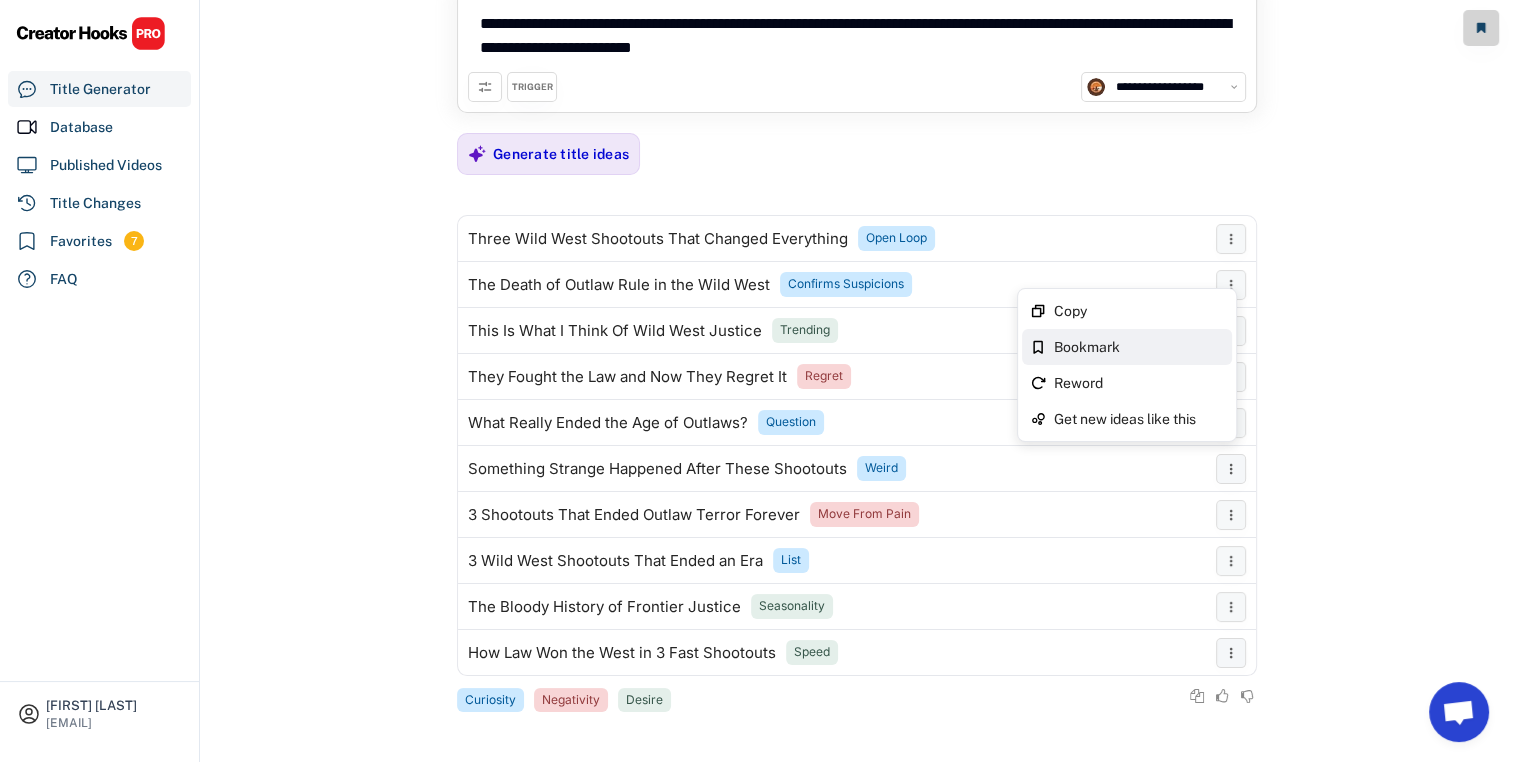 click on "Bookmark" at bounding box center [0, 0] 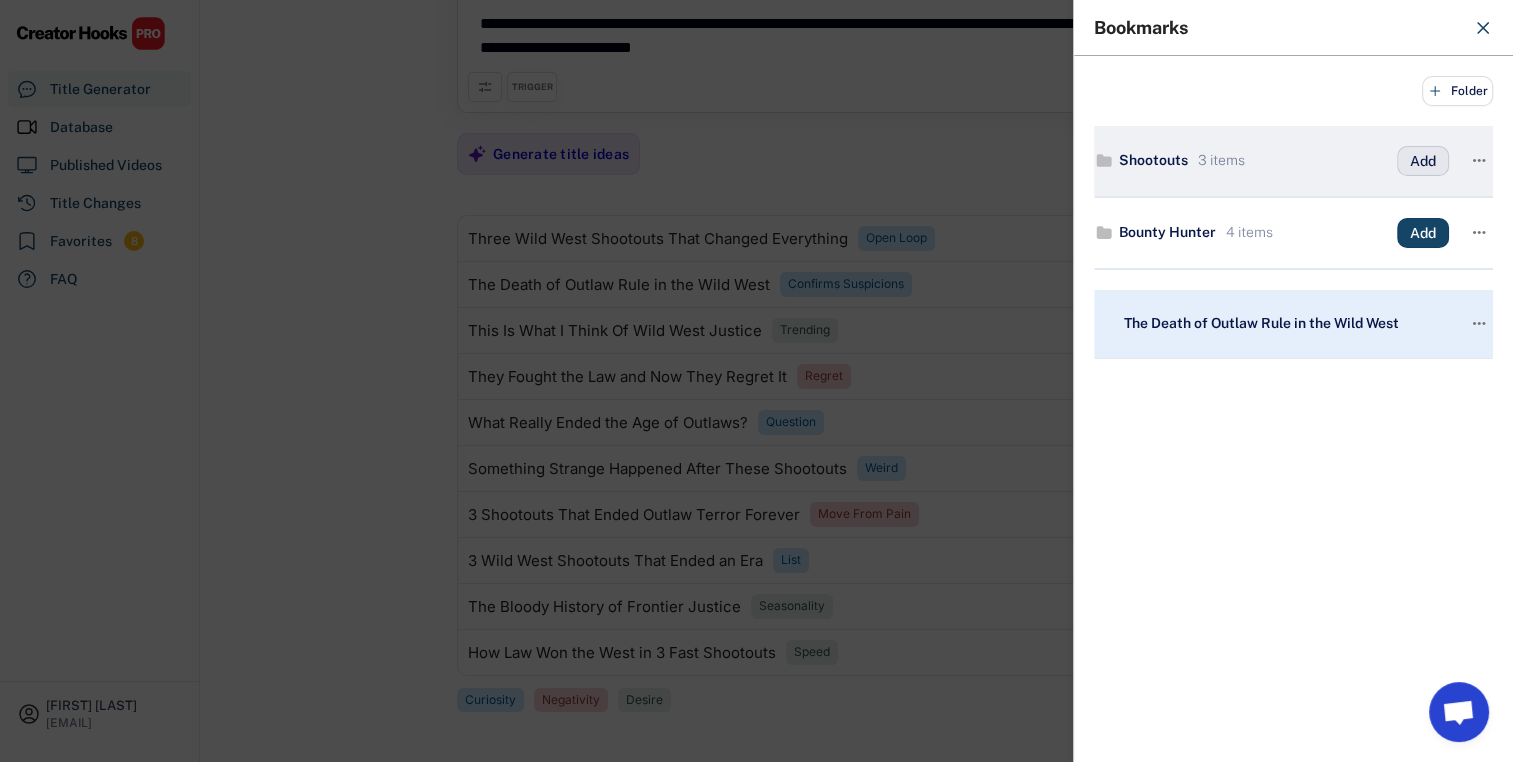 click on "Add" at bounding box center [0, 0] 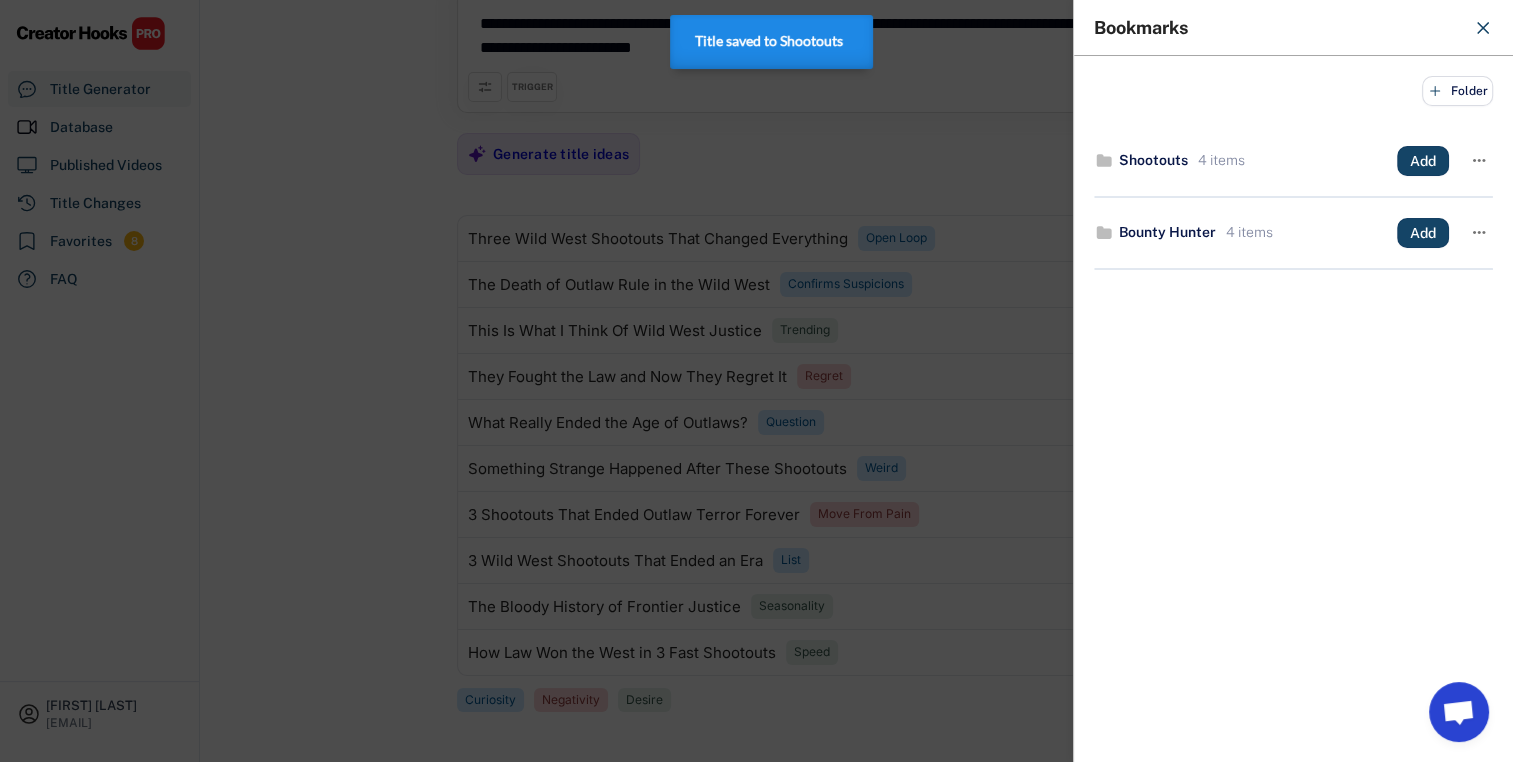 click at bounding box center (756, 381) 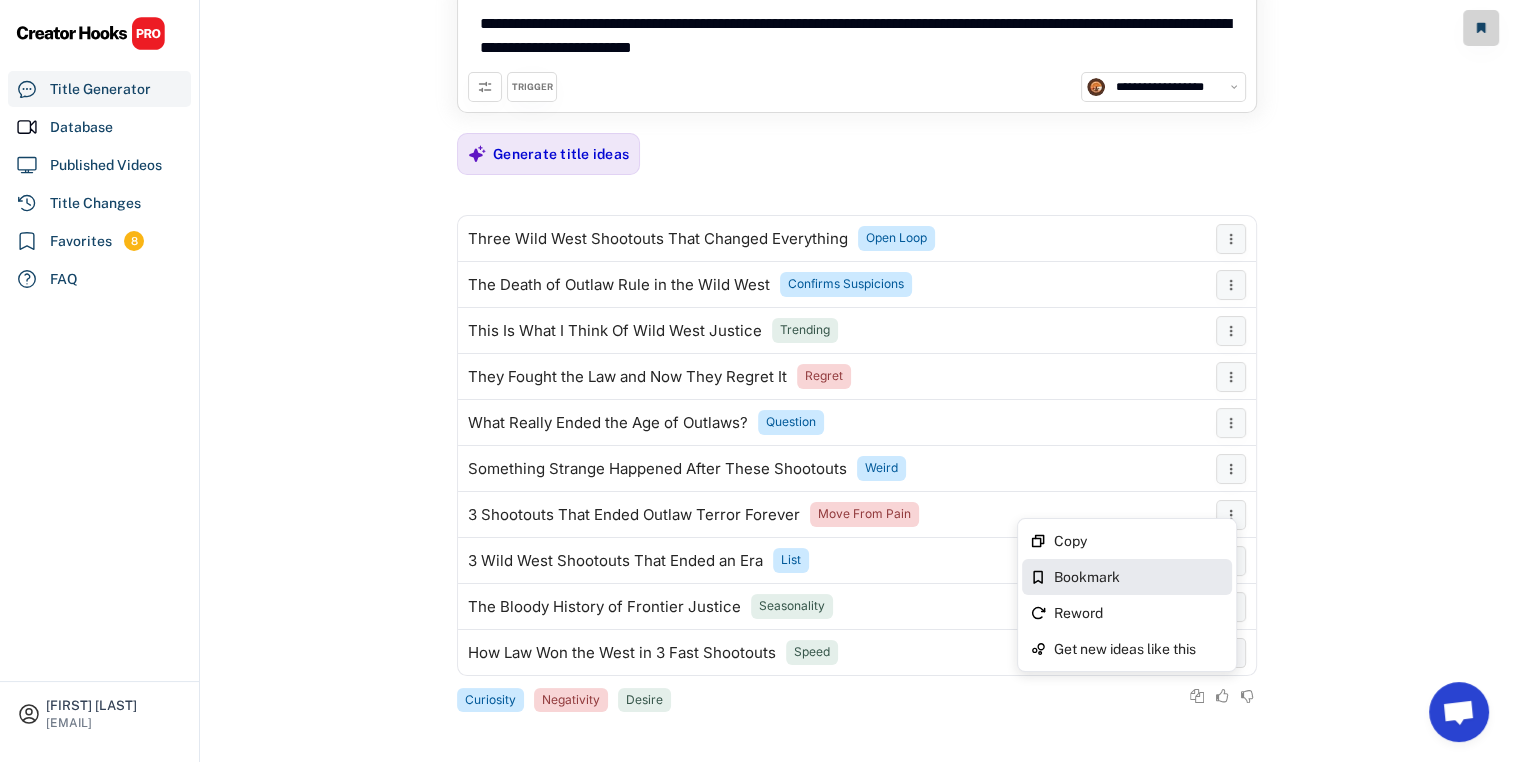 click on "Bookmark" at bounding box center (0, 0) 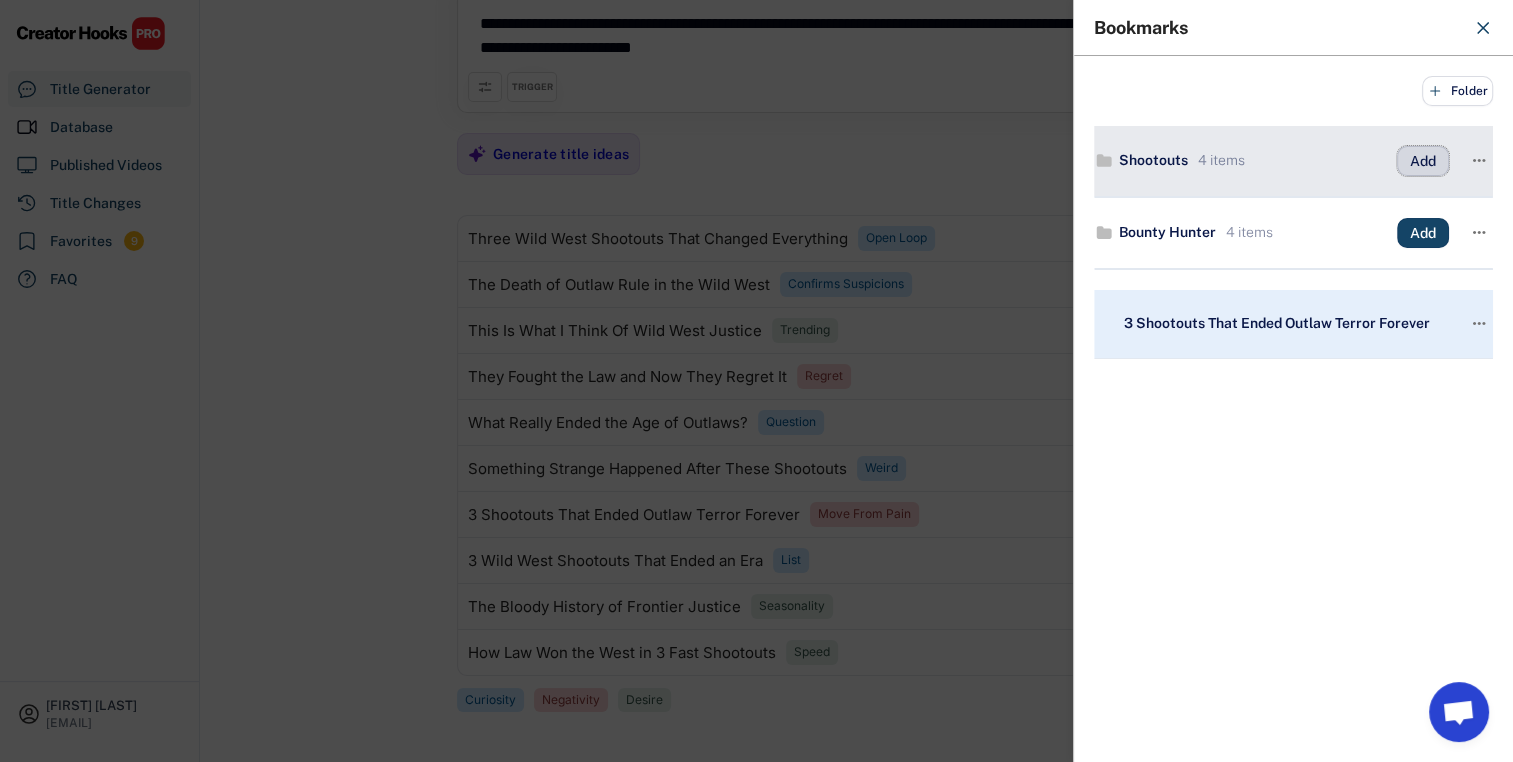 click on "Add" at bounding box center [1423, 161] 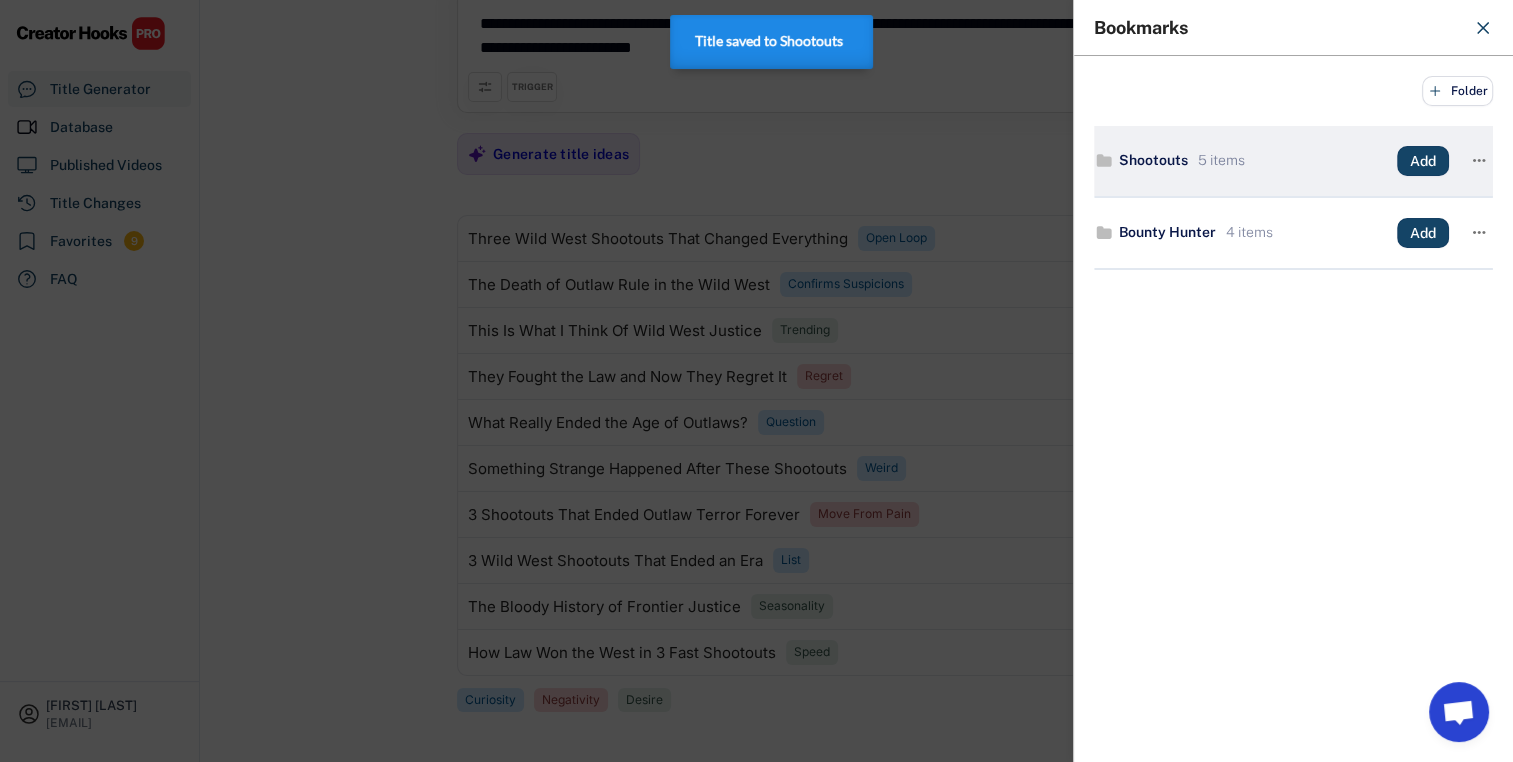 click on "5 items" at bounding box center (0, 0) 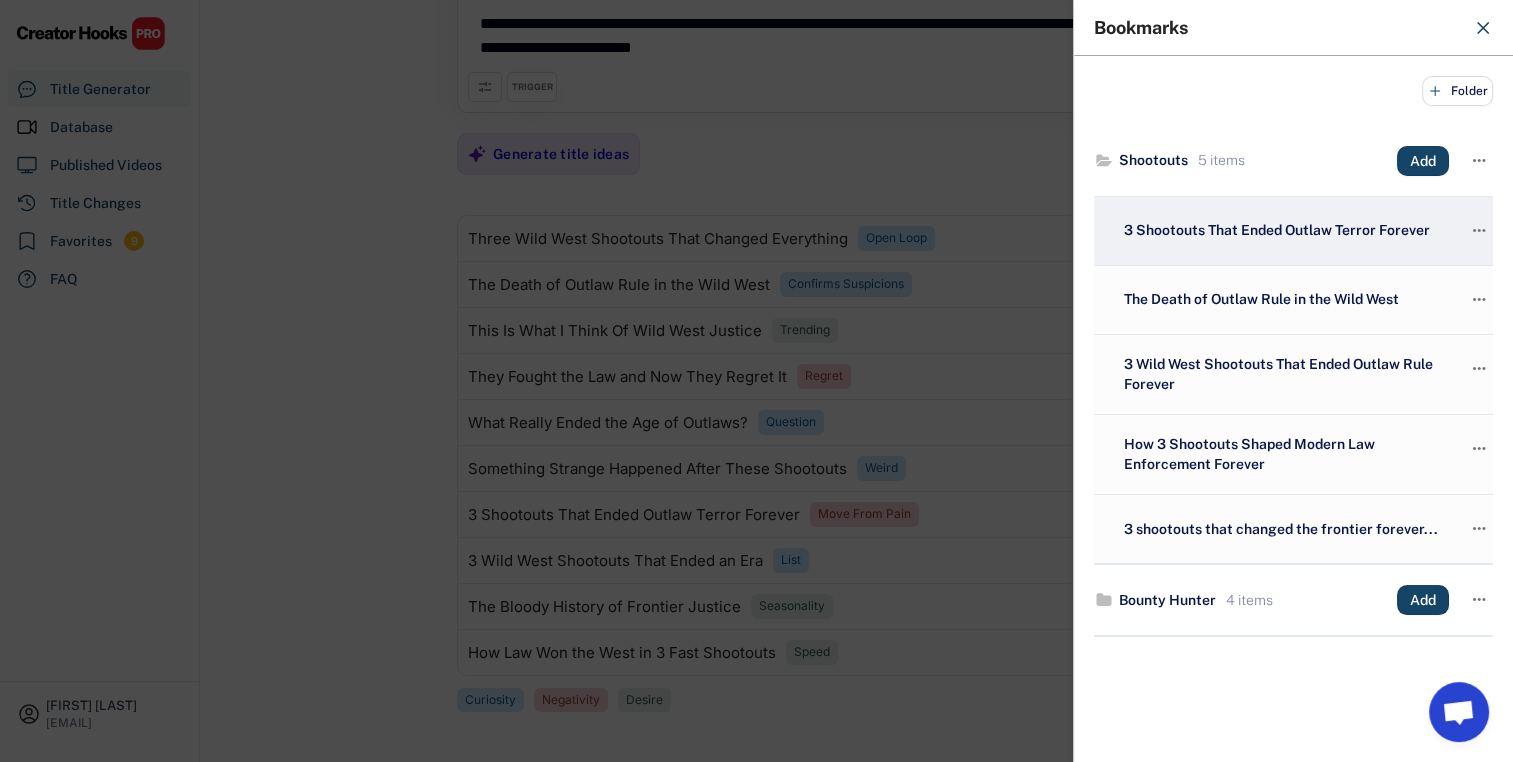 click on "3 Shootouts That Ended Outlaw Terror Forever" at bounding box center (1284, 231) 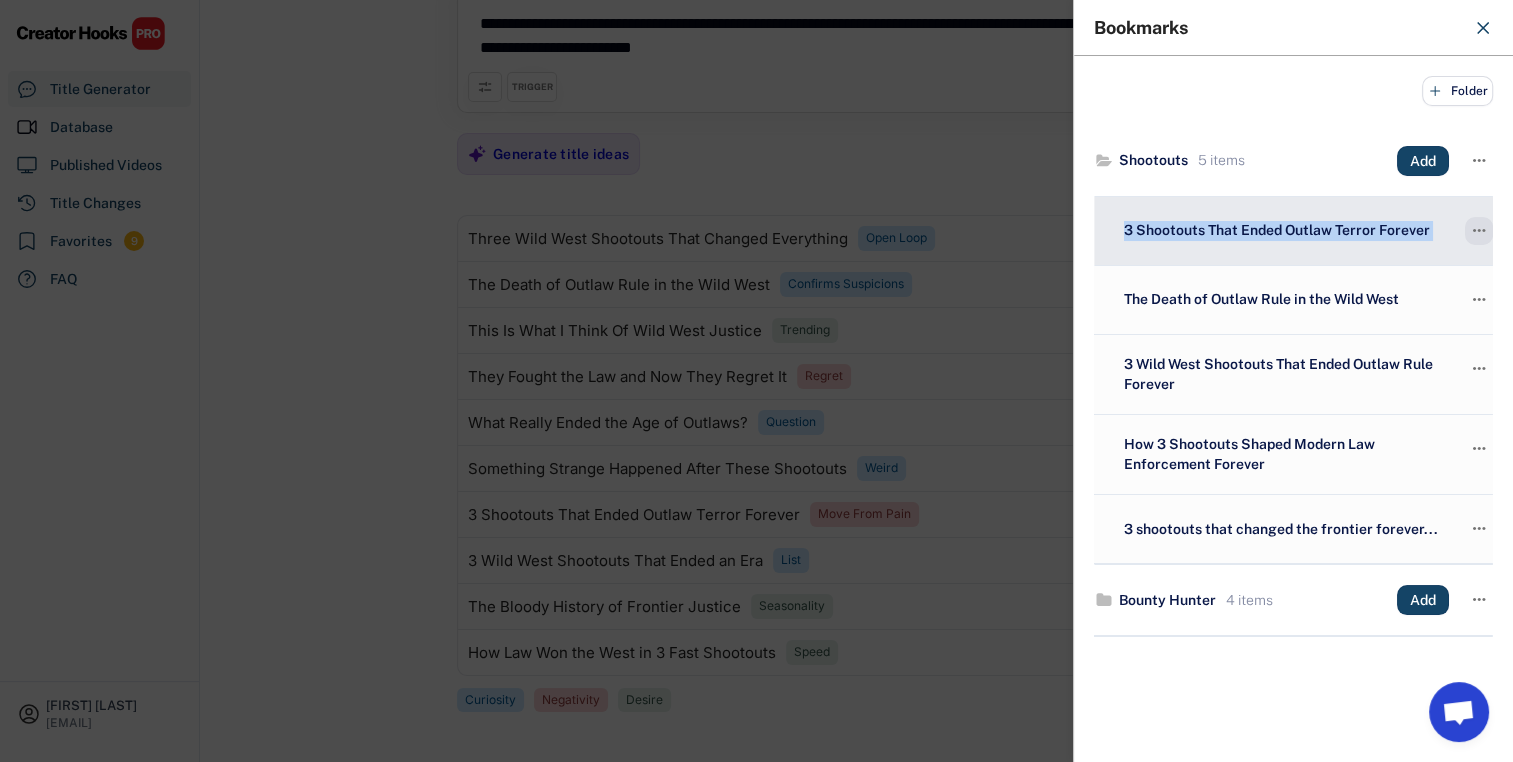 drag, startPoint x: 1124, startPoint y: 230, endPoint x: 1457, endPoint y: 230, distance: 333 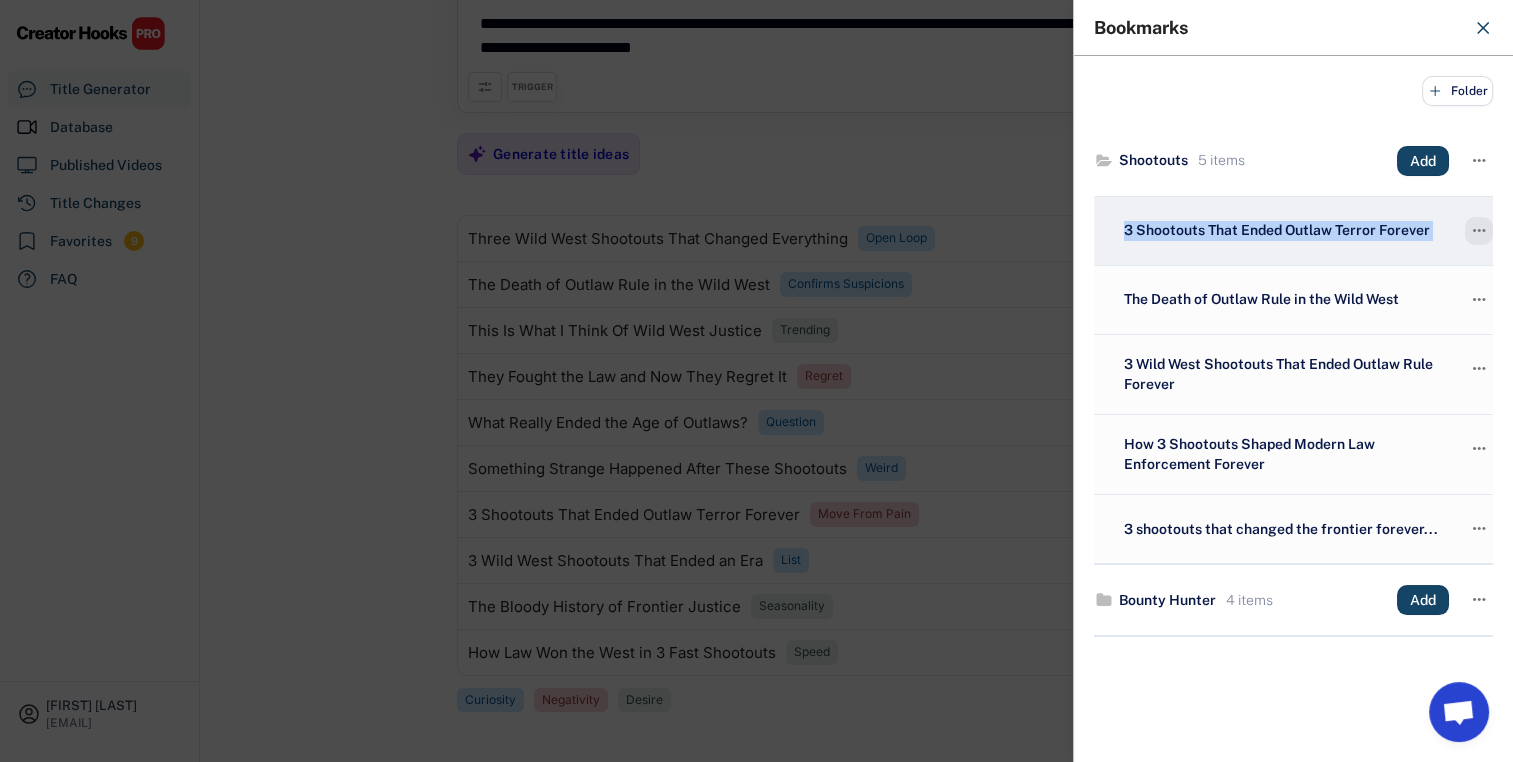copy on "3 Shootouts That Ended Outlaw Terror Forever" 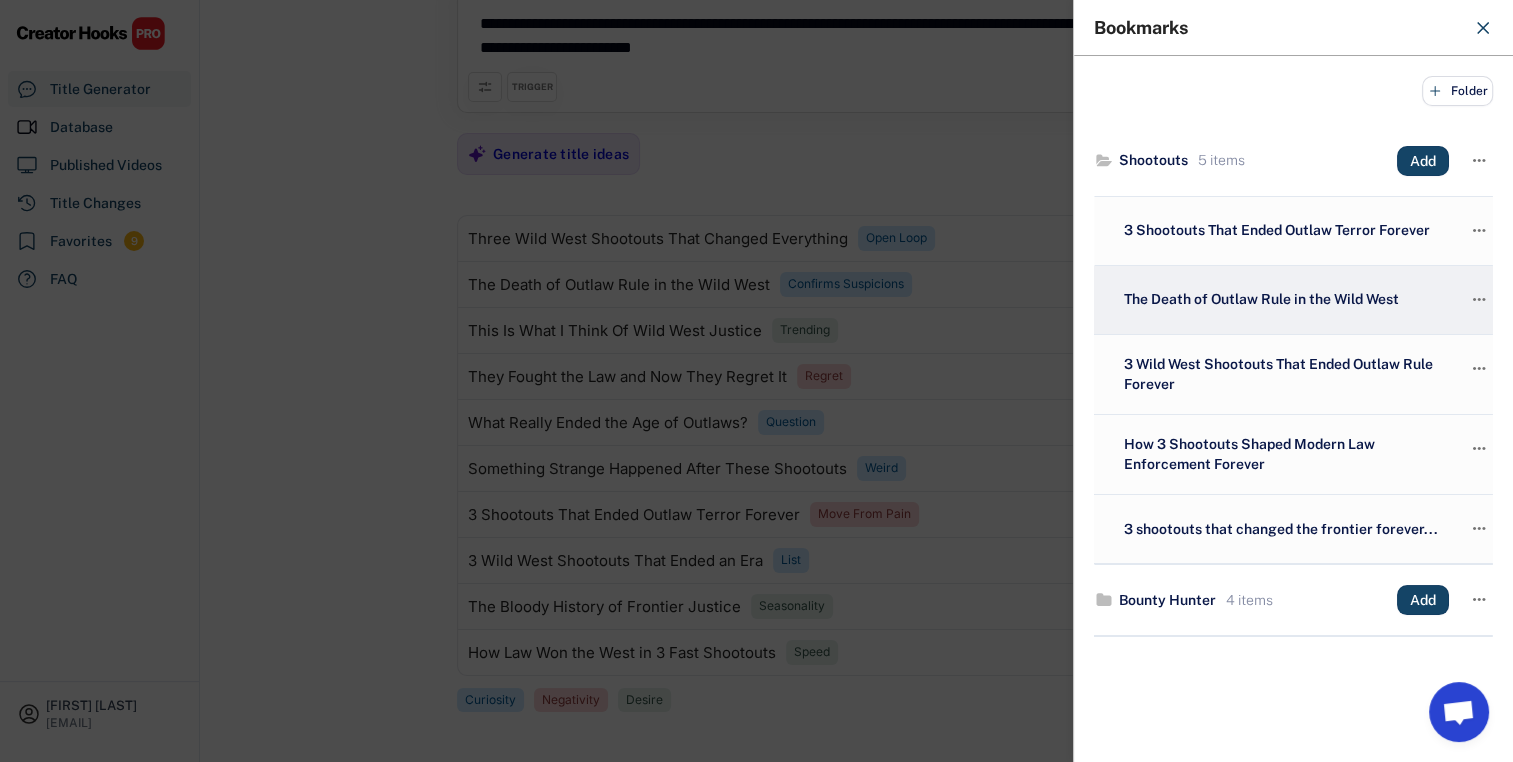 click on "The Death of Outlaw Rule in the Wild West" at bounding box center (1284, 300) 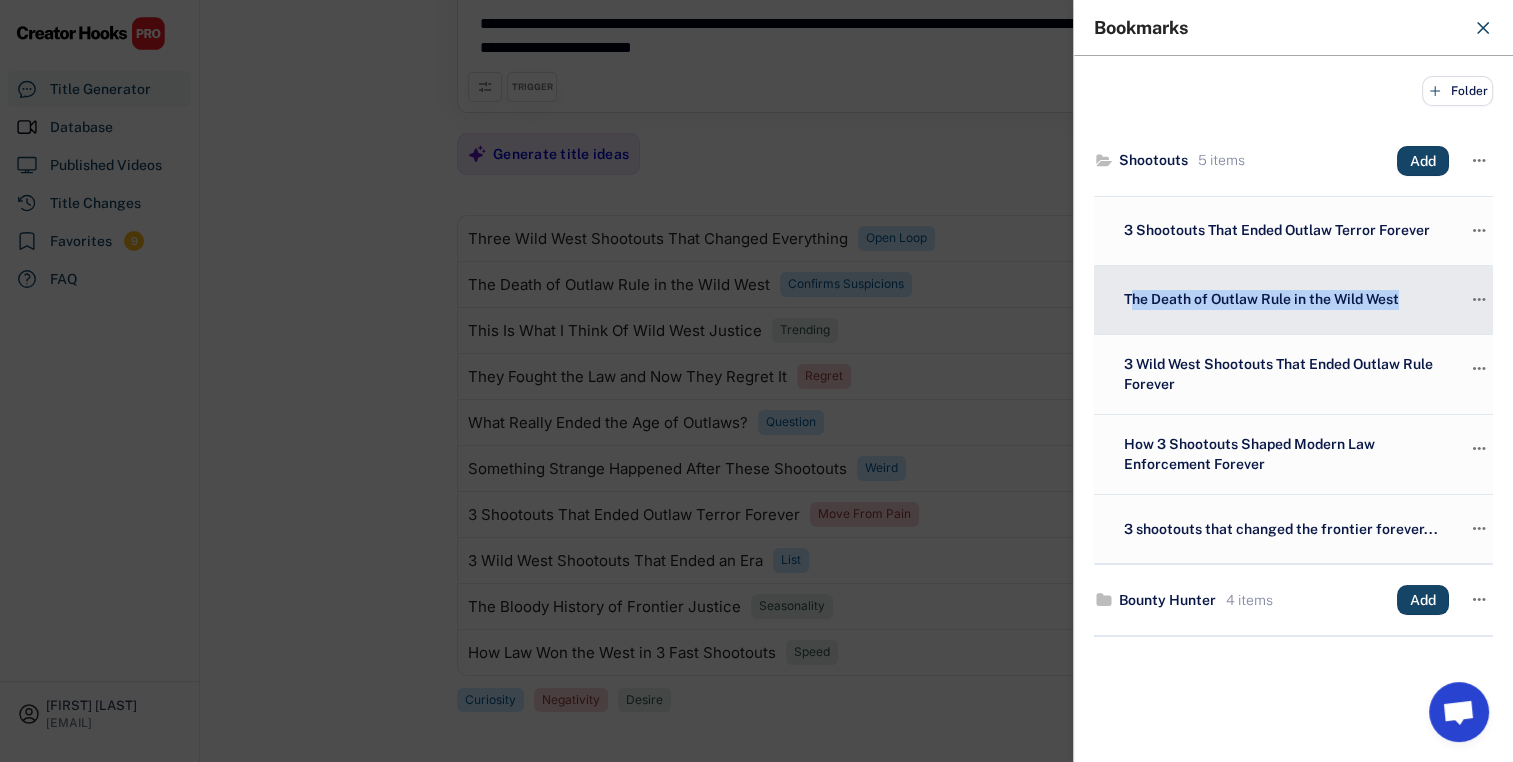 drag, startPoint x: 1171, startPoint y: 306, endPoint x: 1402, endPoint y: 310, distance: 231.03462 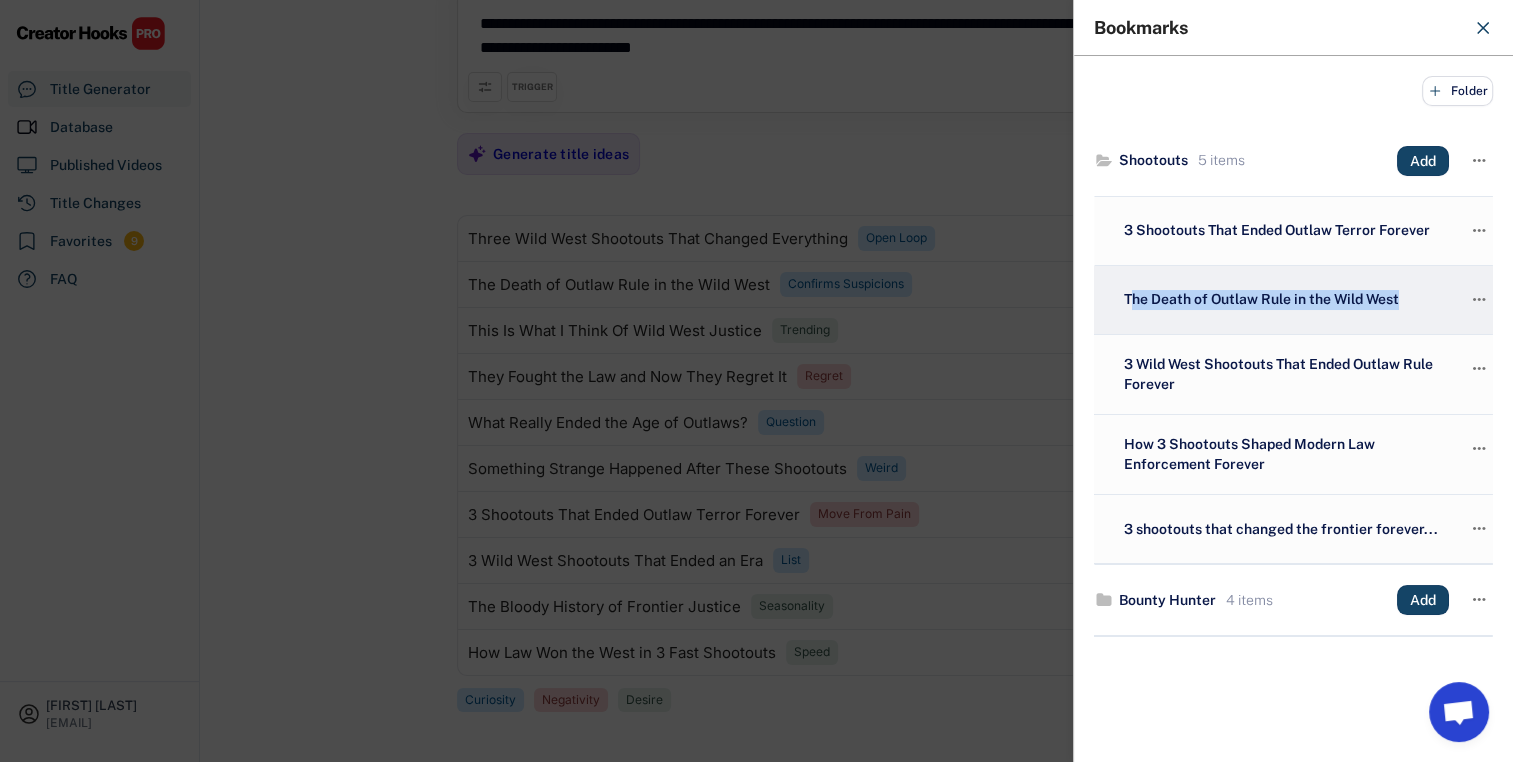 copy on "he Death of Outlaw Rule in the Wild West" 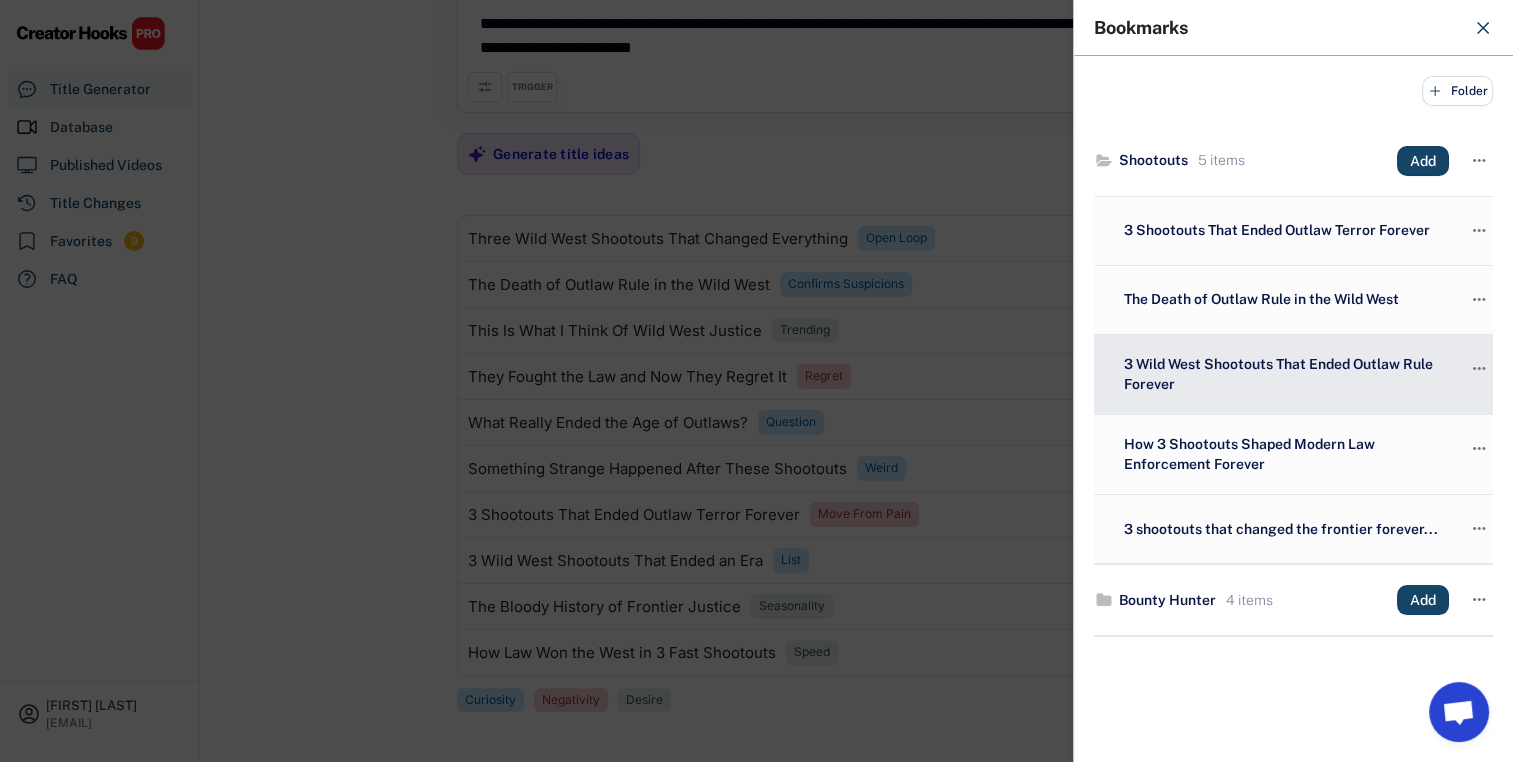 click on "3 Wild West Shootouts That Ended Outlaw Rule Forever" at bounding box center (1284, 374) 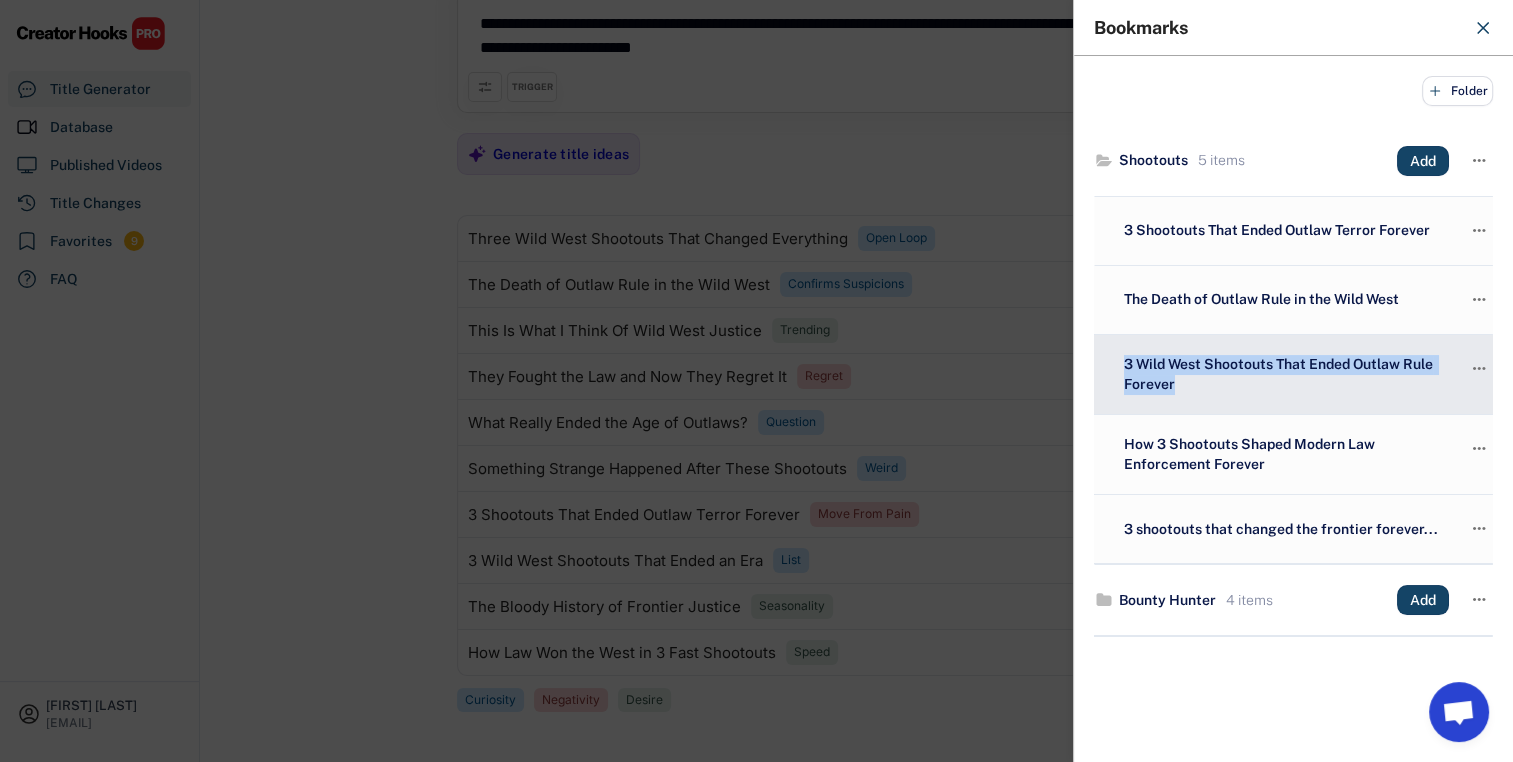 drag, startPoint x: 1124, startPoint y: 362, endPoint x: 1351, endPoint y: 386, distance: 228.2652 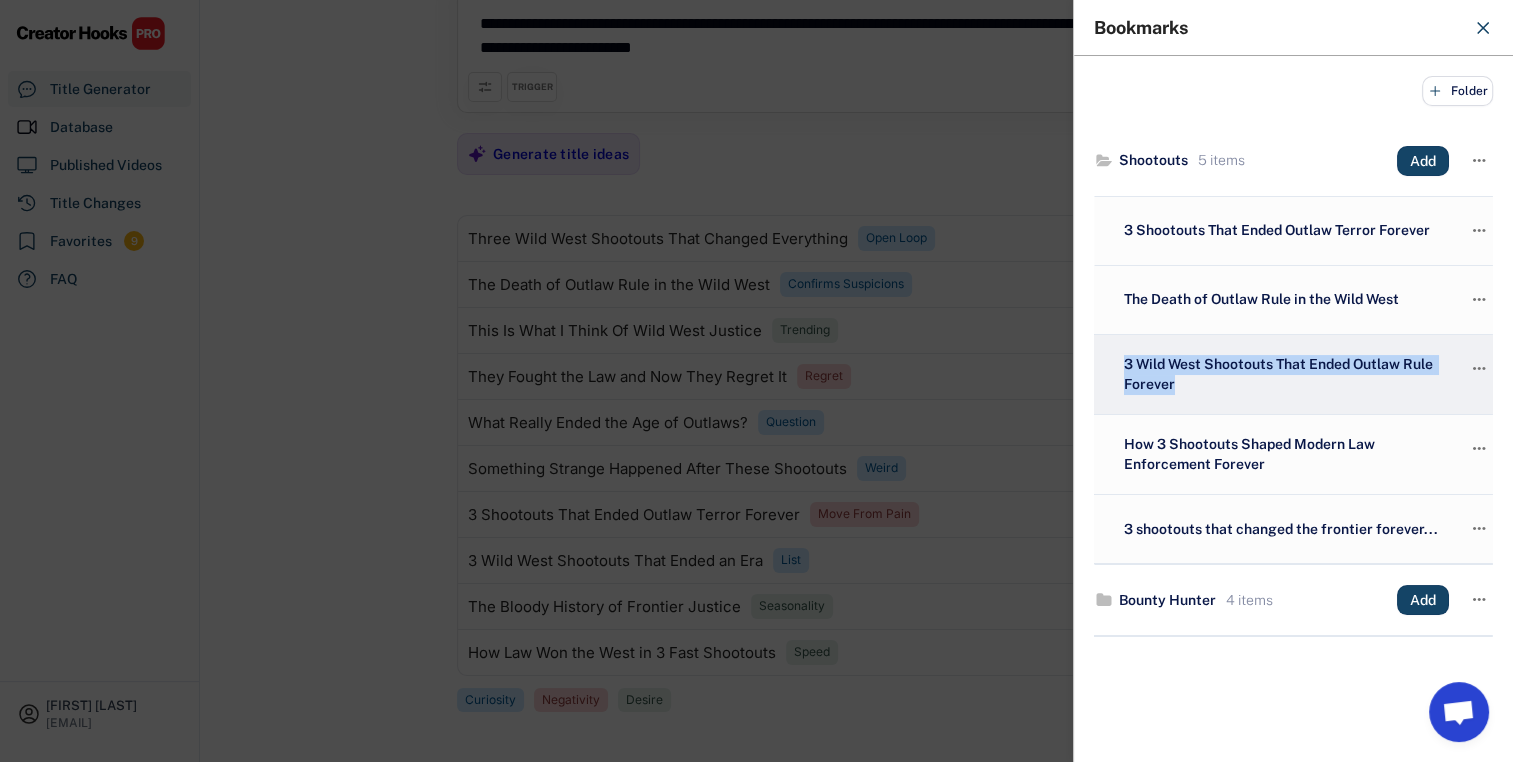 copy on "3 Wild West Shootouts That Ended Outlaw Rule Forever" 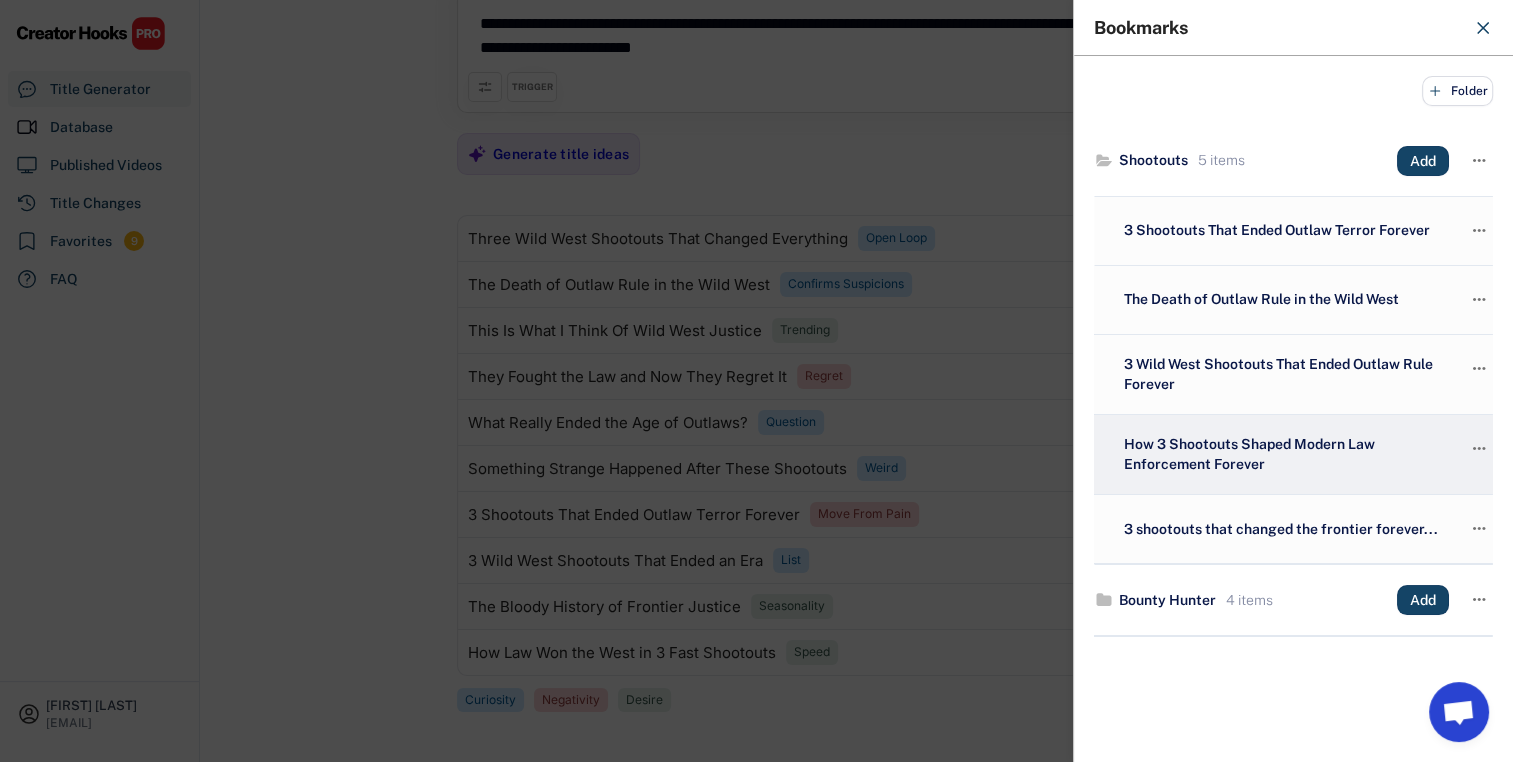 click on "How 3 Shootouts Shaped Modern Law Enforcement Forever" at bounding box center [1284, 454] 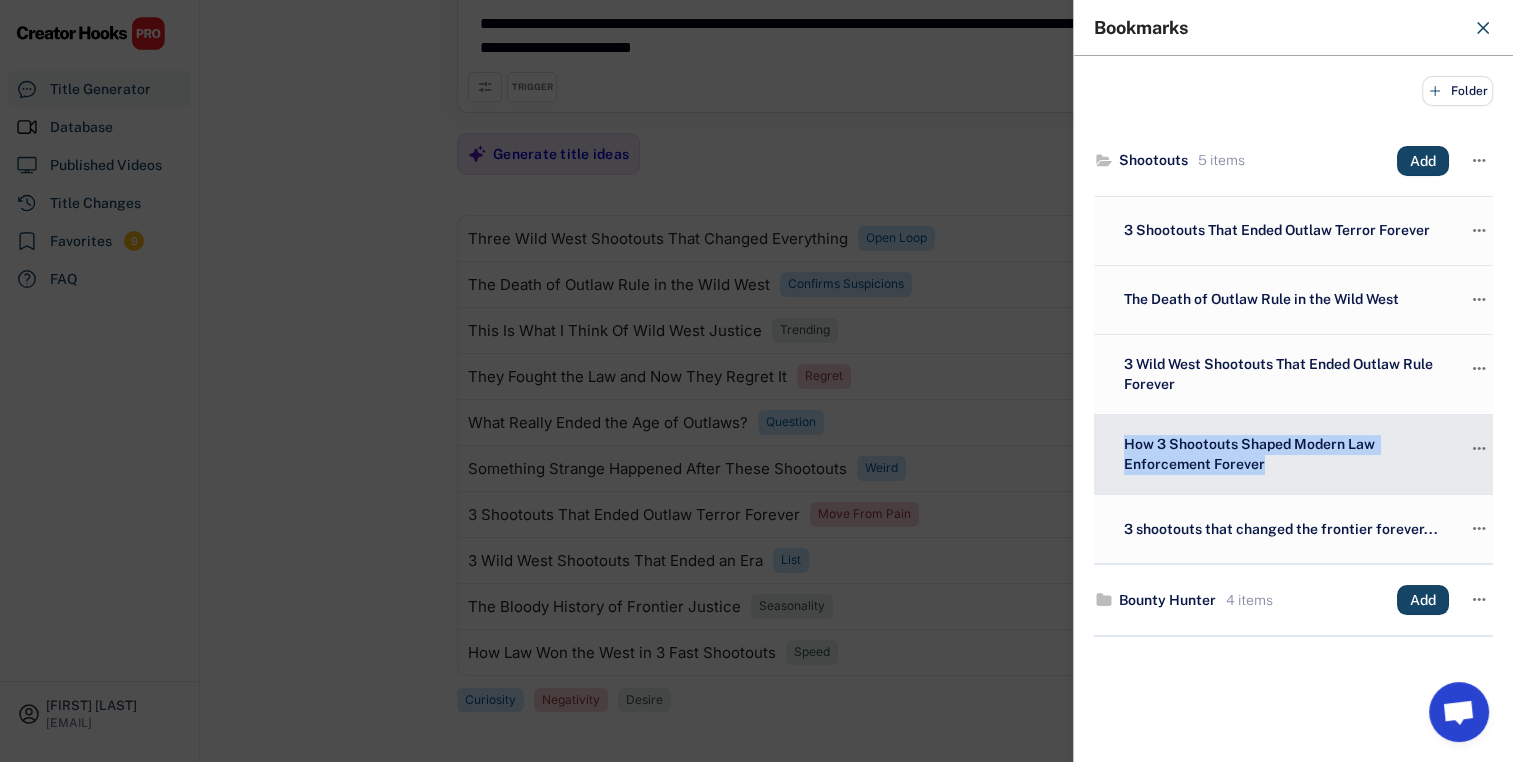 drag, startPoint x: 1125, startPoint y: 445, endPoint x: 1374, endPoint y: 466, distance: 249.88397 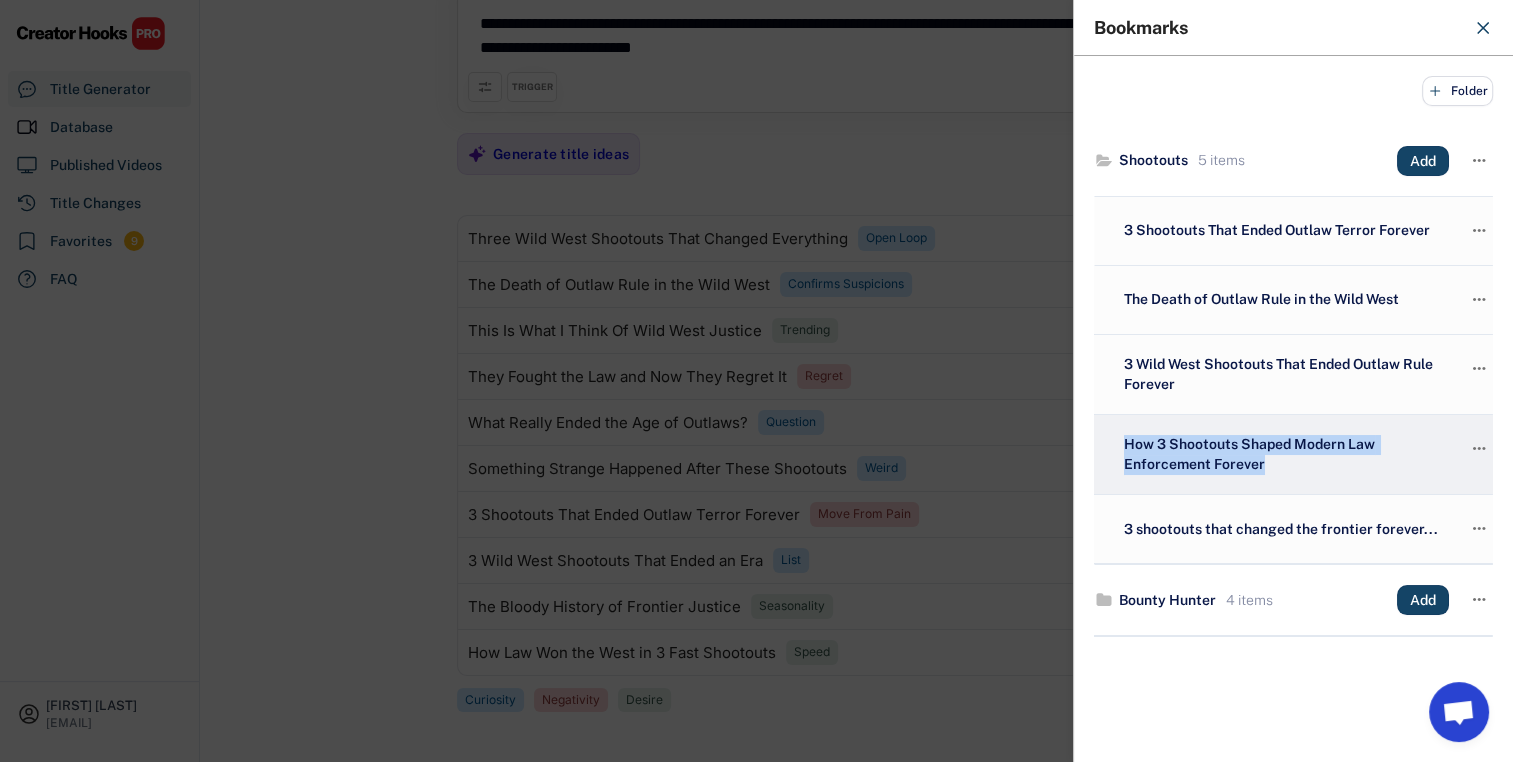 copy on "How 3 Shootouts Shaped Modern Law Enforcement Forever" 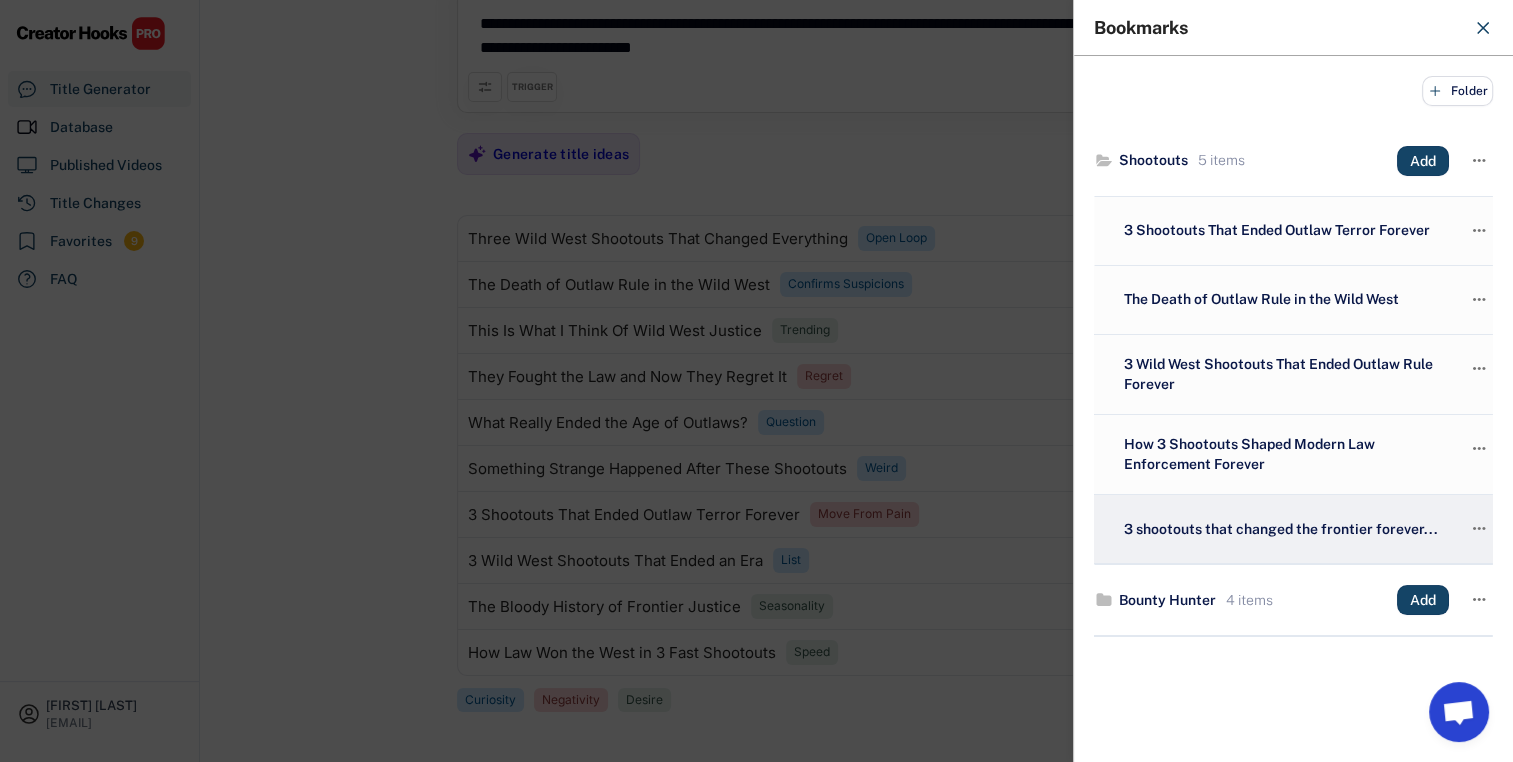 click on "3 shootouts that changed the frontier forever..." at bounding box center (1284, 530) 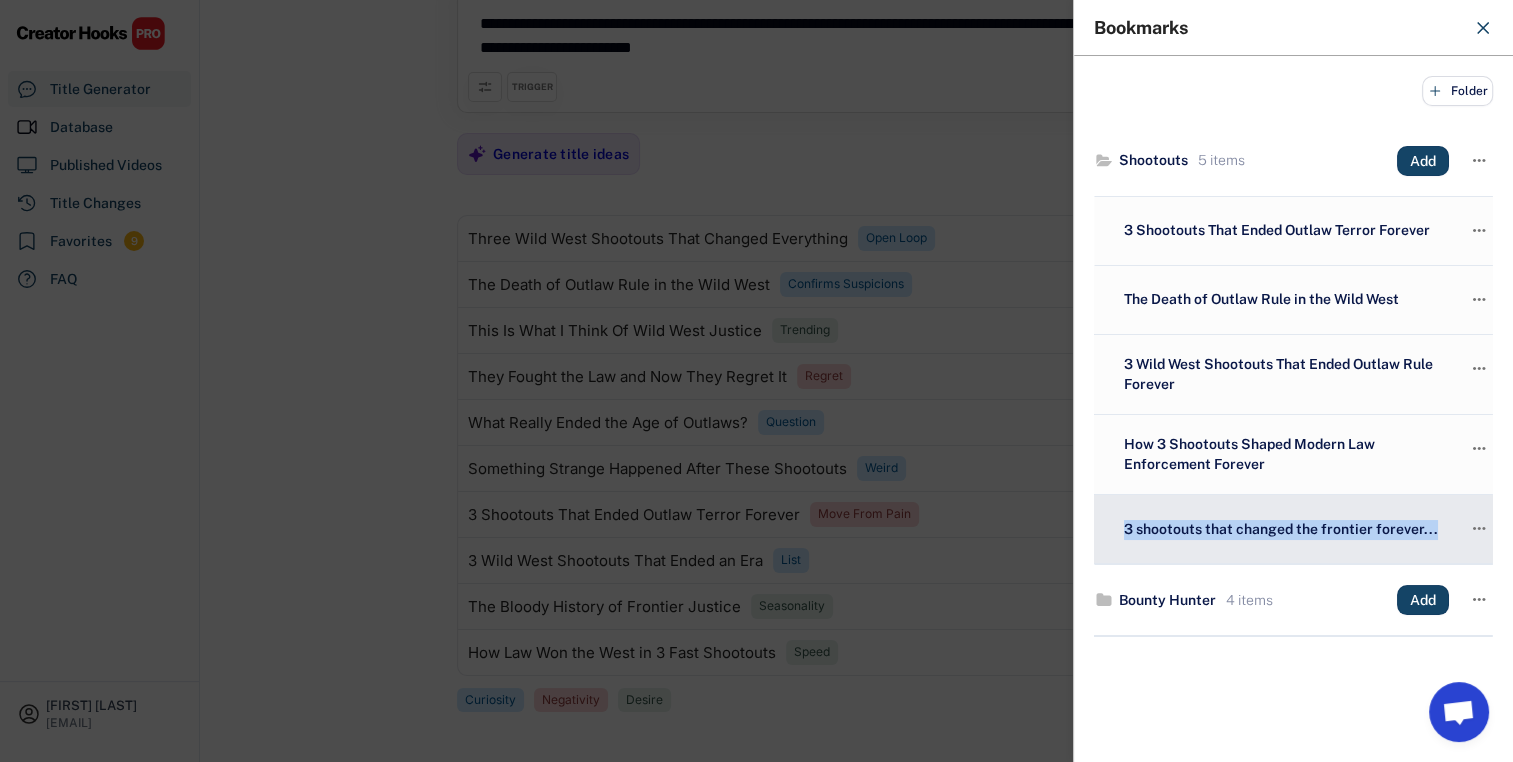 drag, startPoint x: 1124, startPoint y: 528, endPoint x: 1440, endPoint y: 532, distance: 316.02533 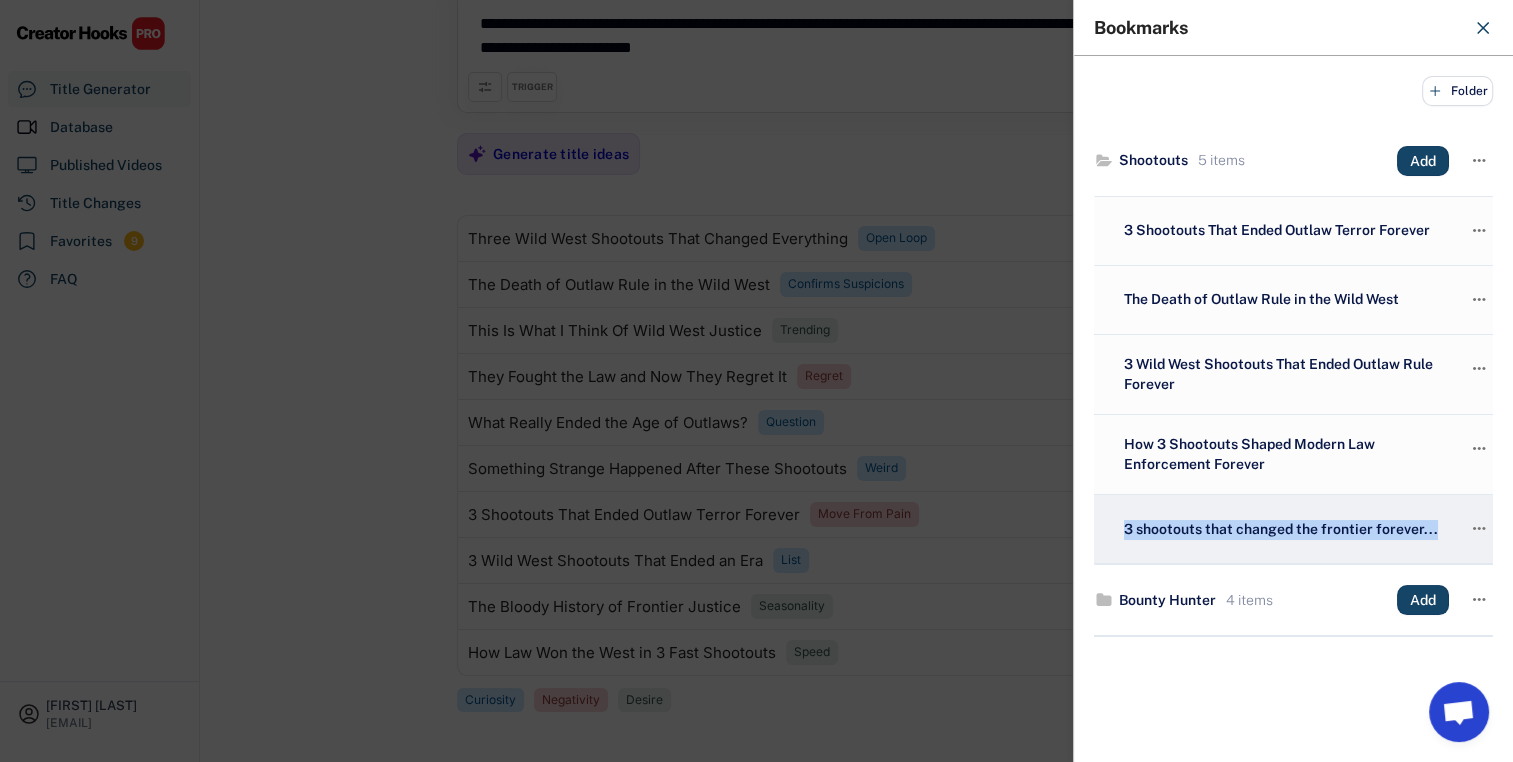 copy on "3 shootouts that changed the frontier forever..." 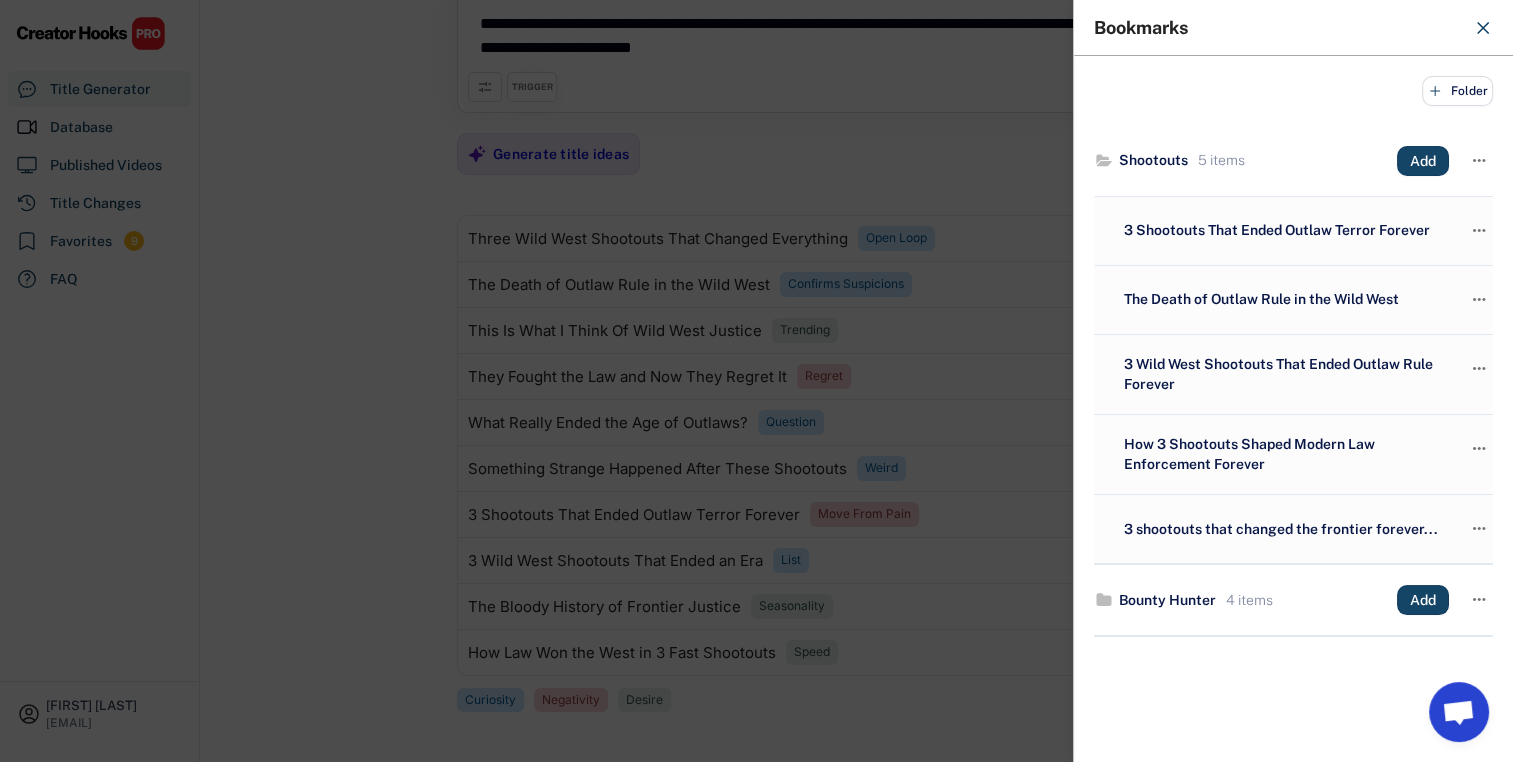 click at bounding box center (756, 381) 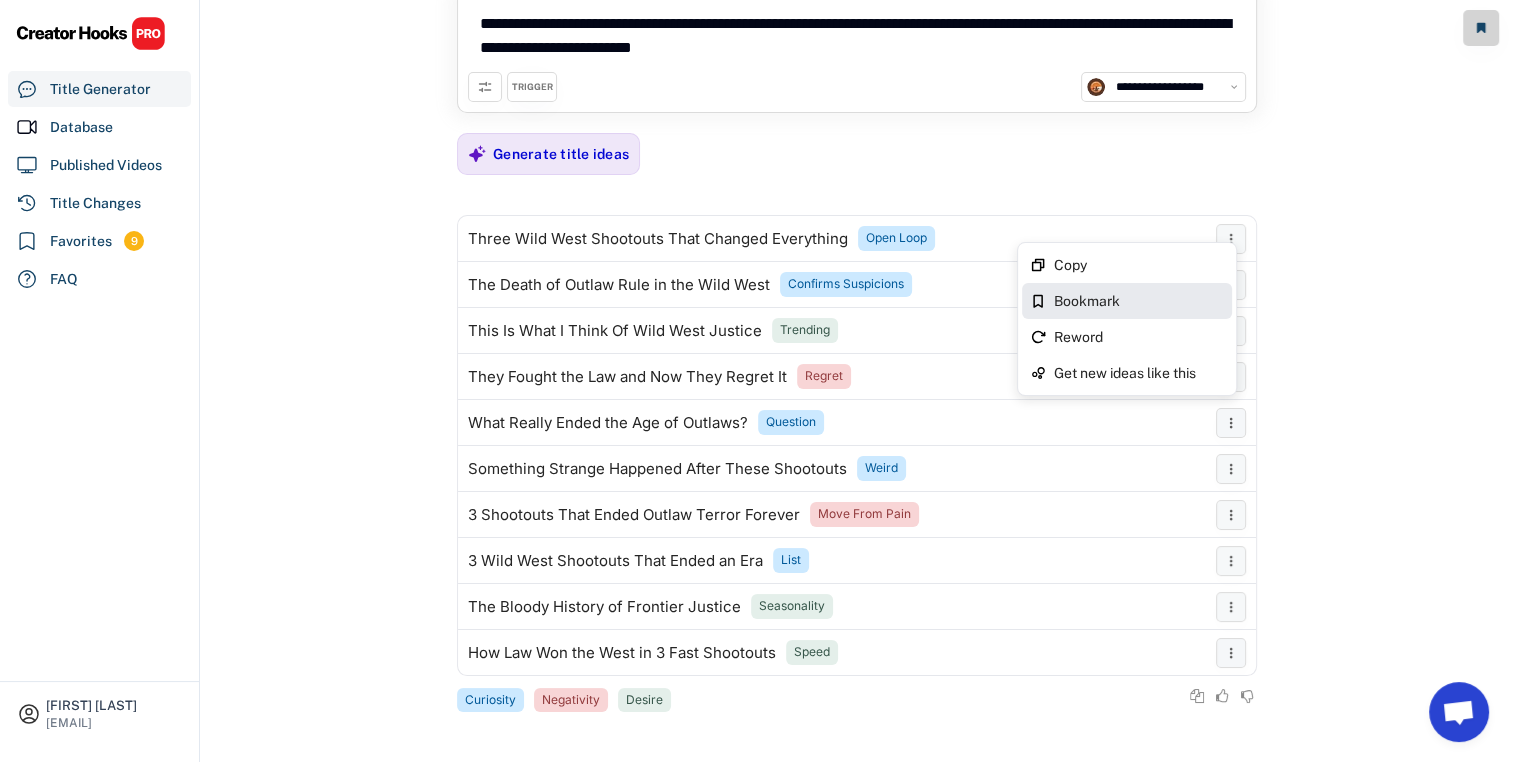 click on "Bookmark" at bounding box center (0, 0) 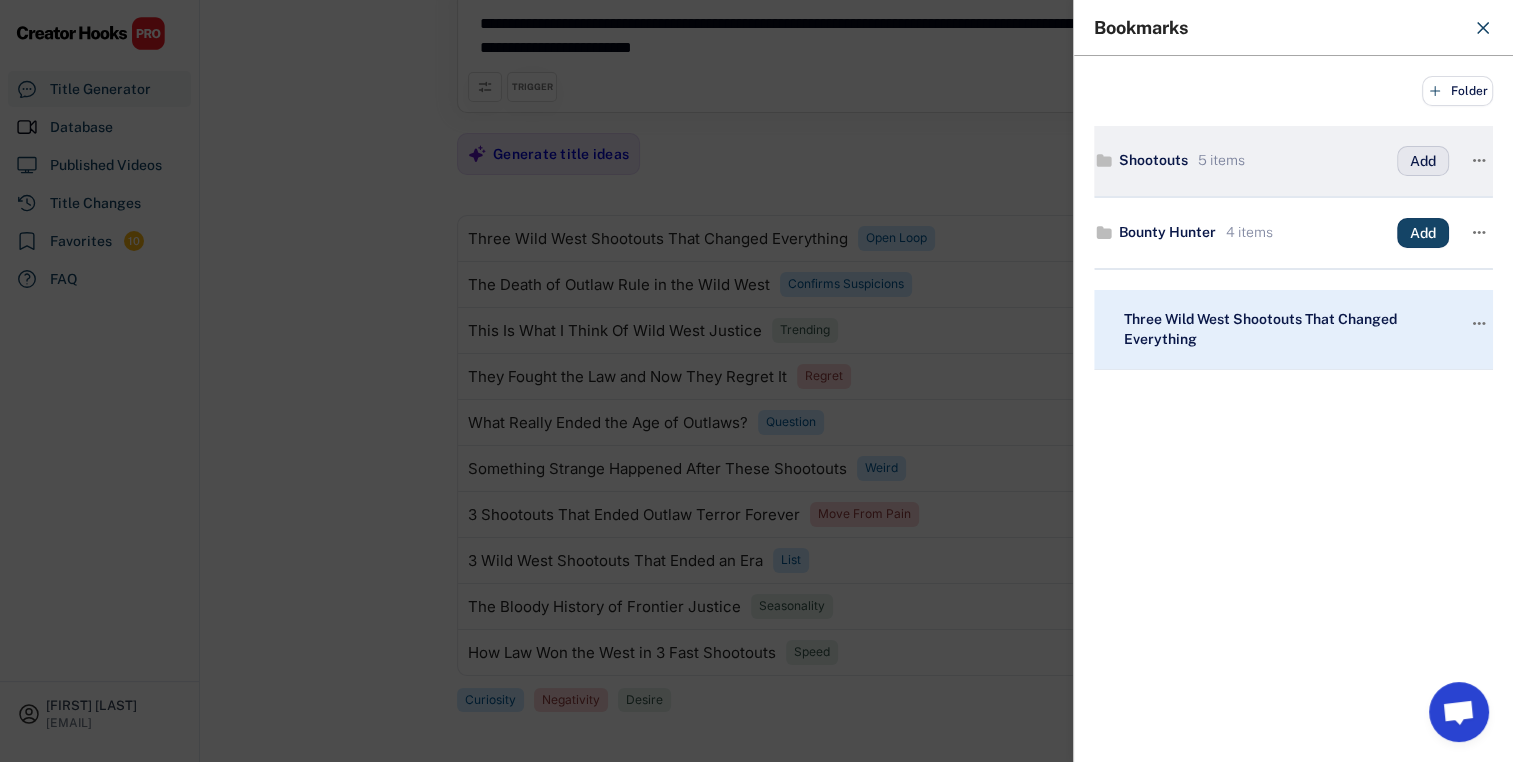 click on "Add" at bounding box center [0, 0] 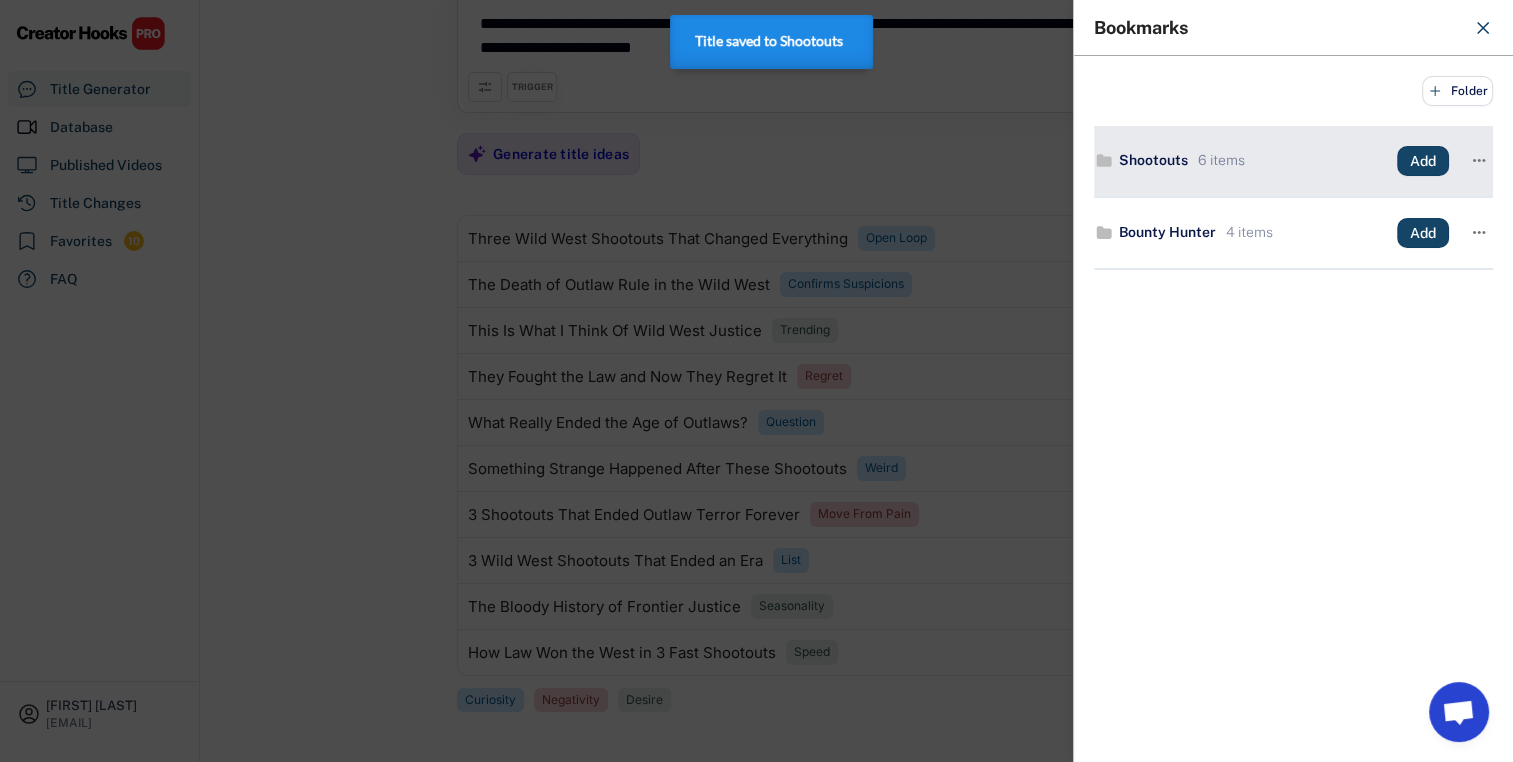 click on "Shootouts 6 items" at bounding box center (0, 0) 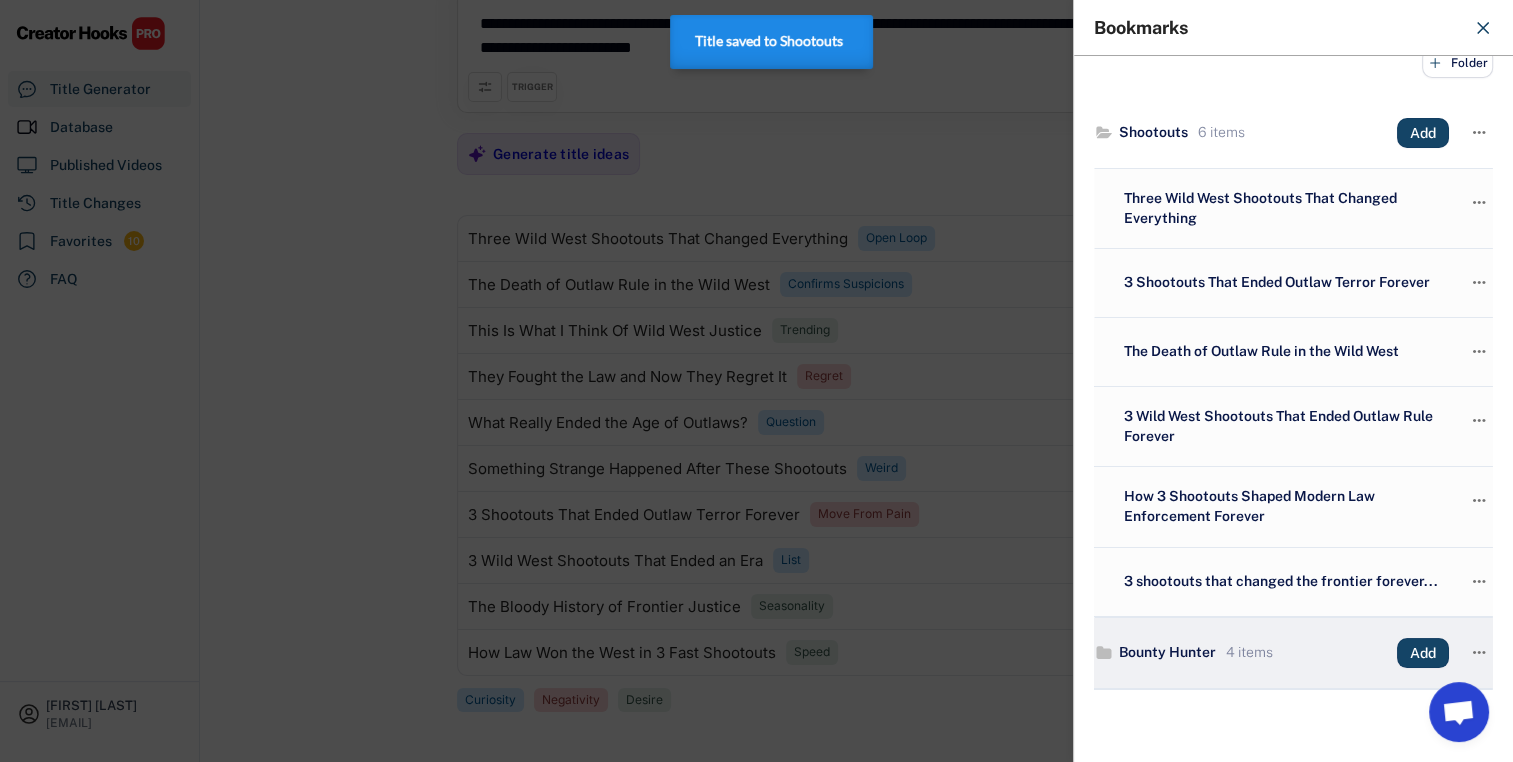 scroll, scrollTop: 0, scrollLeft: 0, axis: both 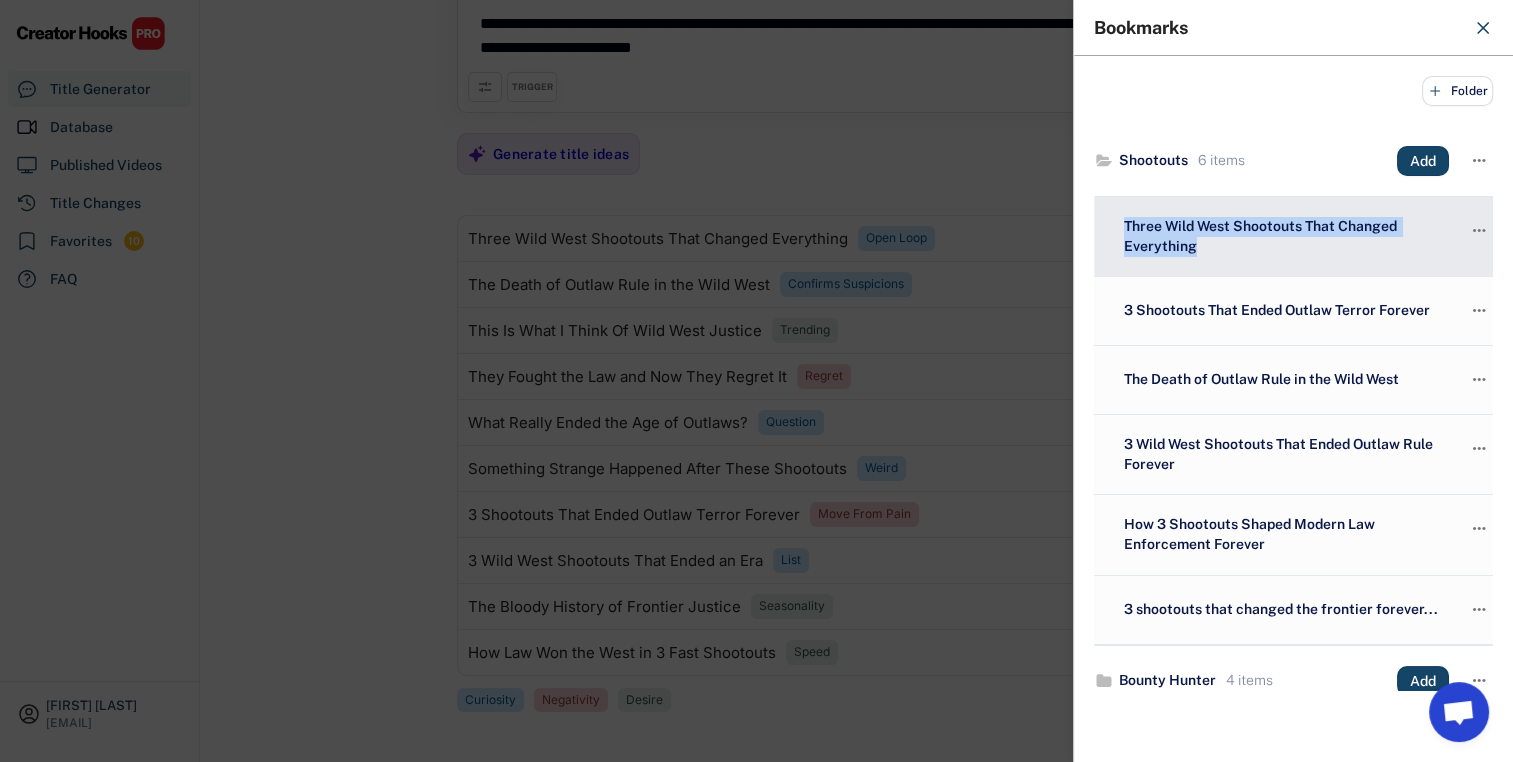 drag, startPoint x: 1210, startPoint y: 245, endPoint x: 1124, endPoint y: 226, distance: 88.07383 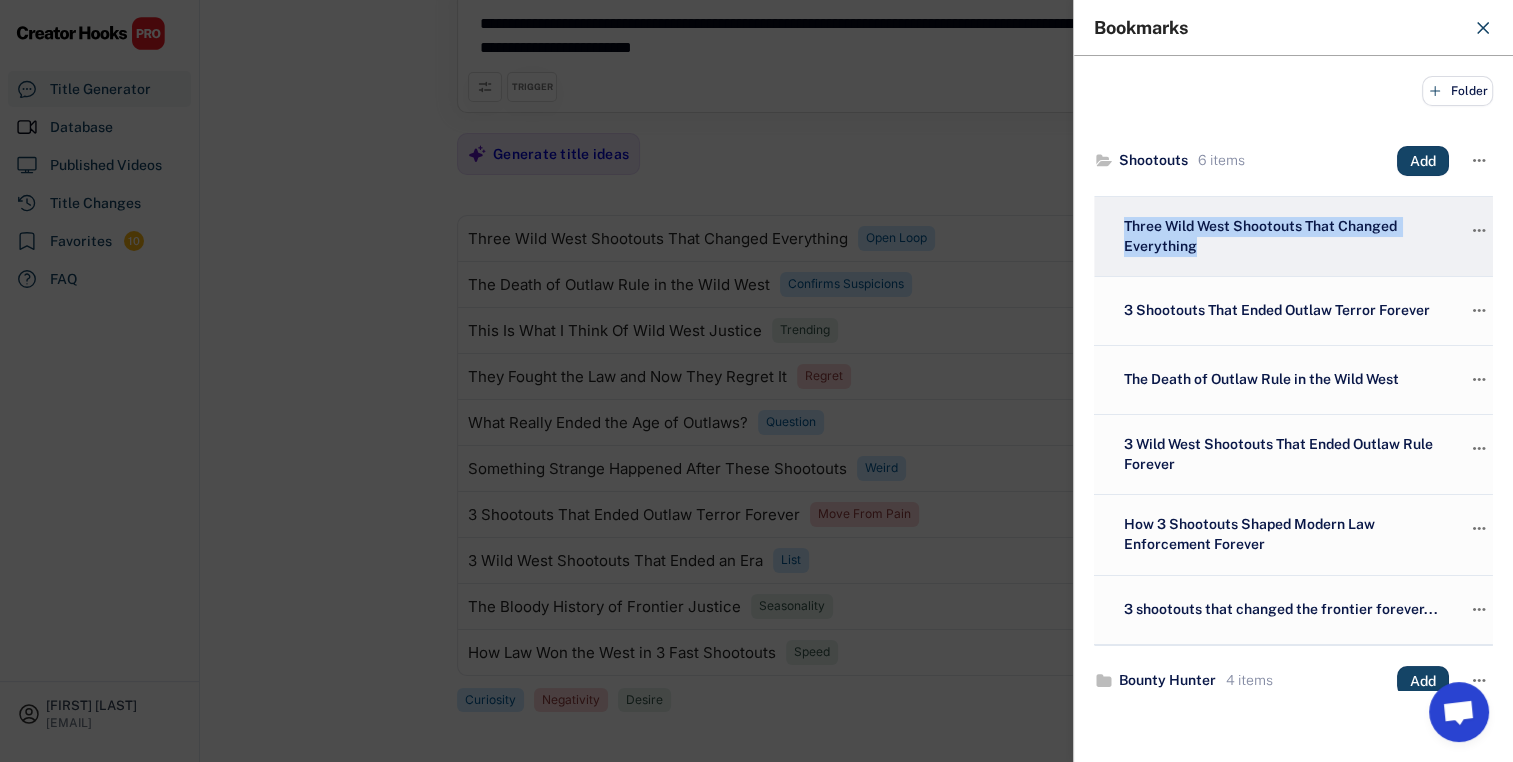 copy on "Three Wild West Shootouts That Changed Everything" 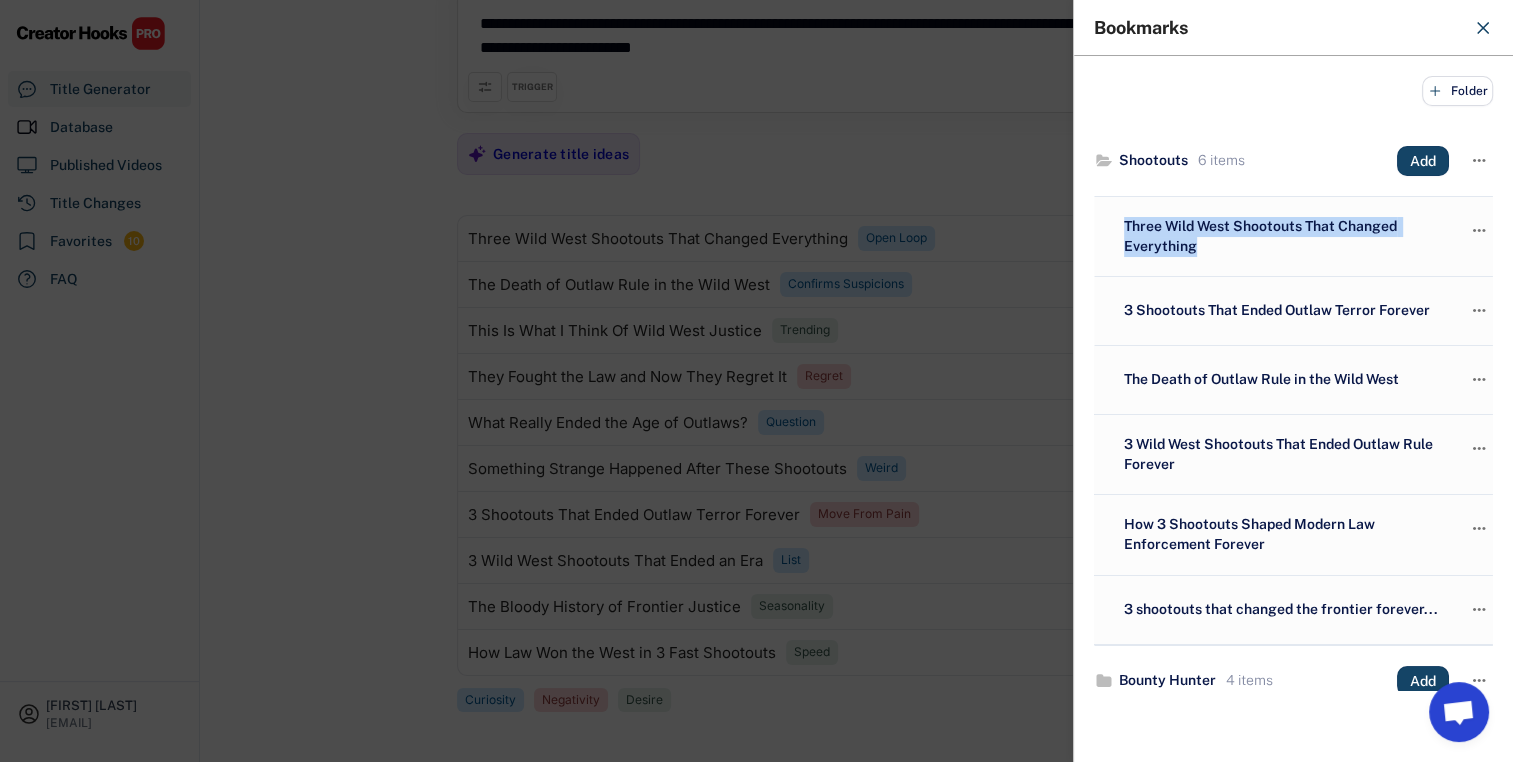 click at bounding box center [0, 0] 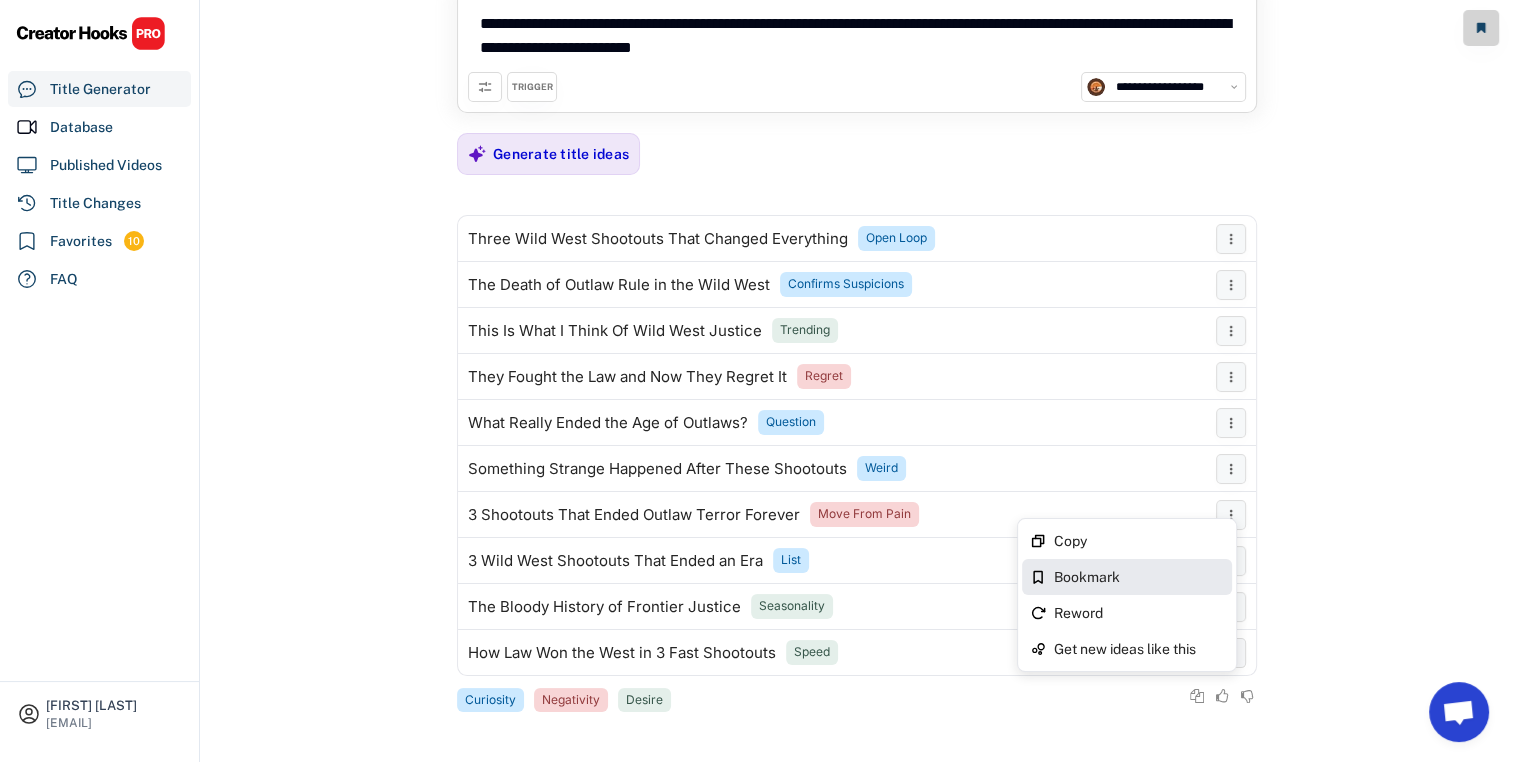 click on "Bookmark" at bounding box center (0, 0) 